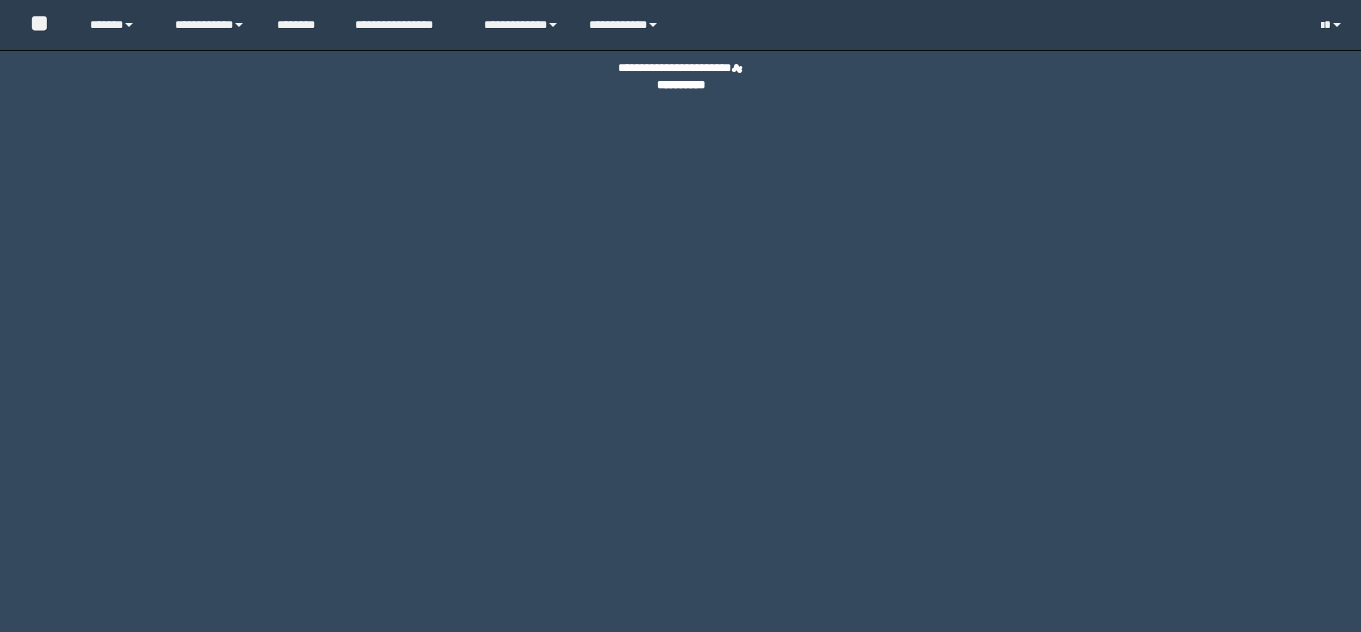 scroll, scrollTop: 0, scrollLeft: 0, axis: both 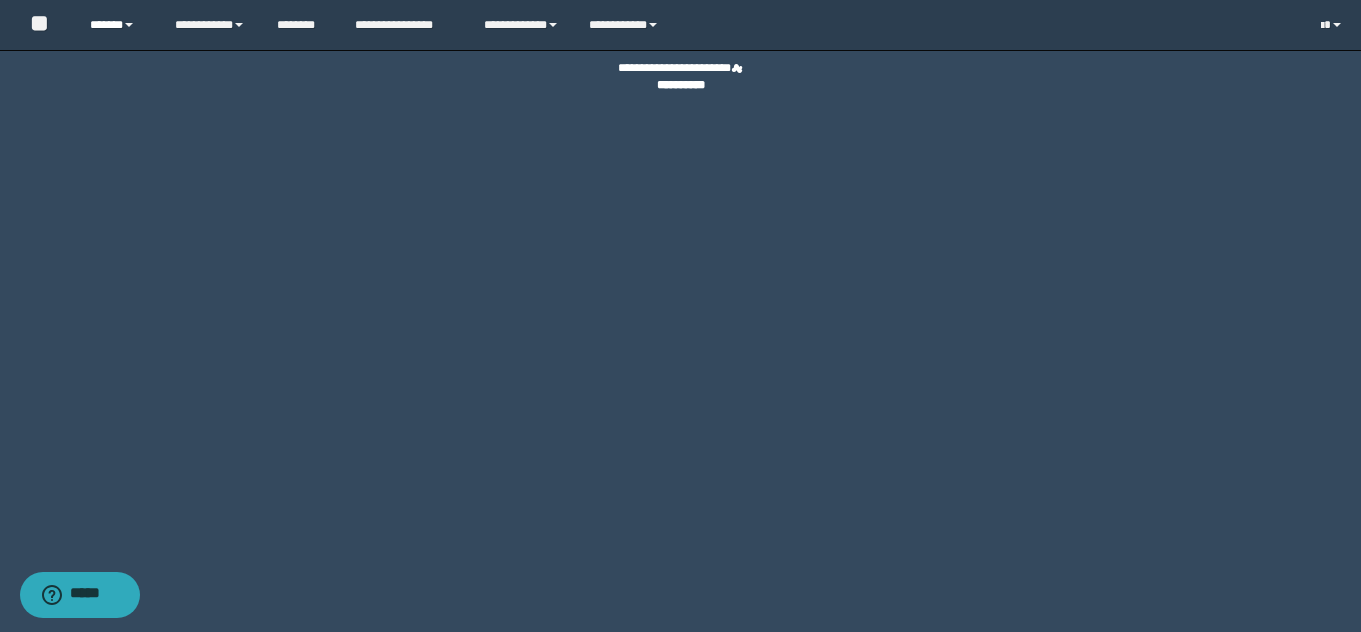 click on "******" at bounding box center (117, 25) 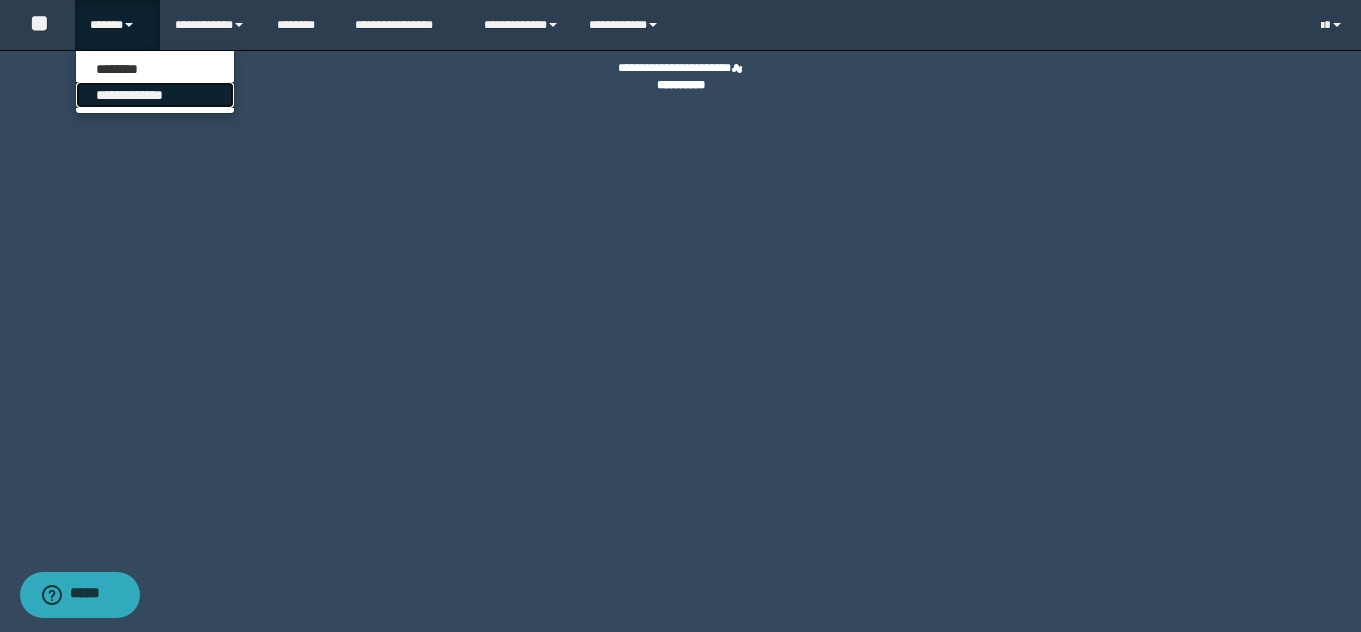click on "**********" at bounding box center (155, 95) 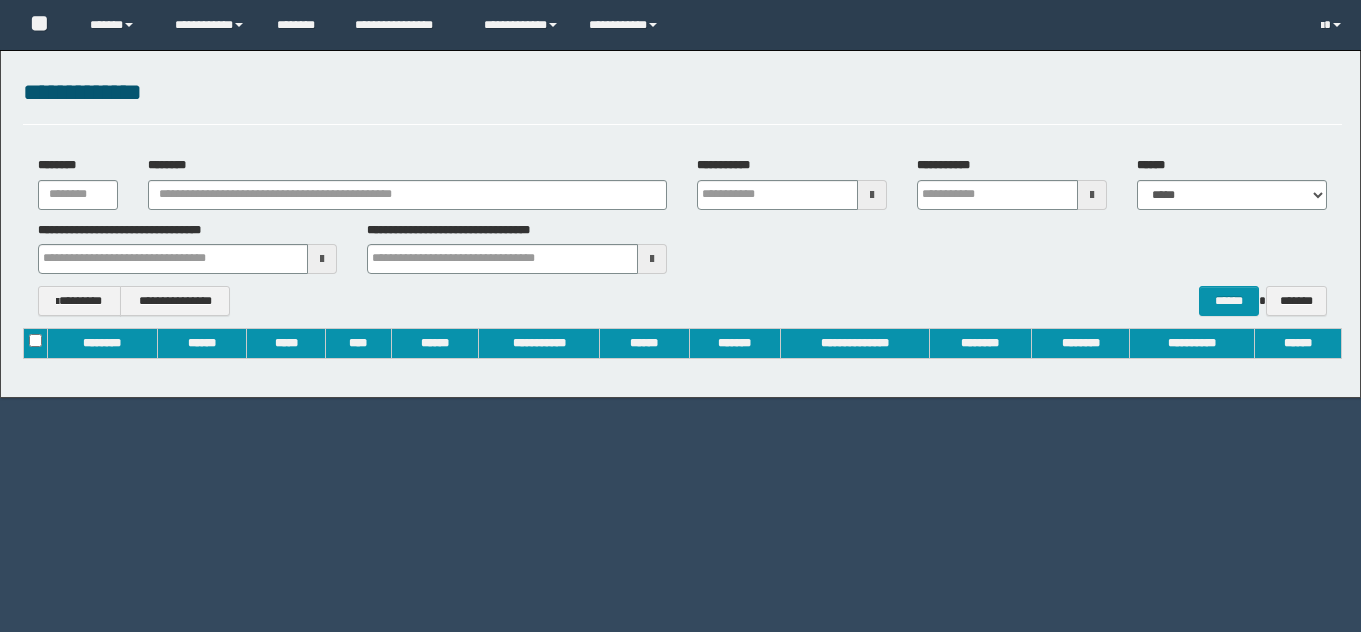 scroll, scrollTop: 0, scrollLeft: 0, axis: both 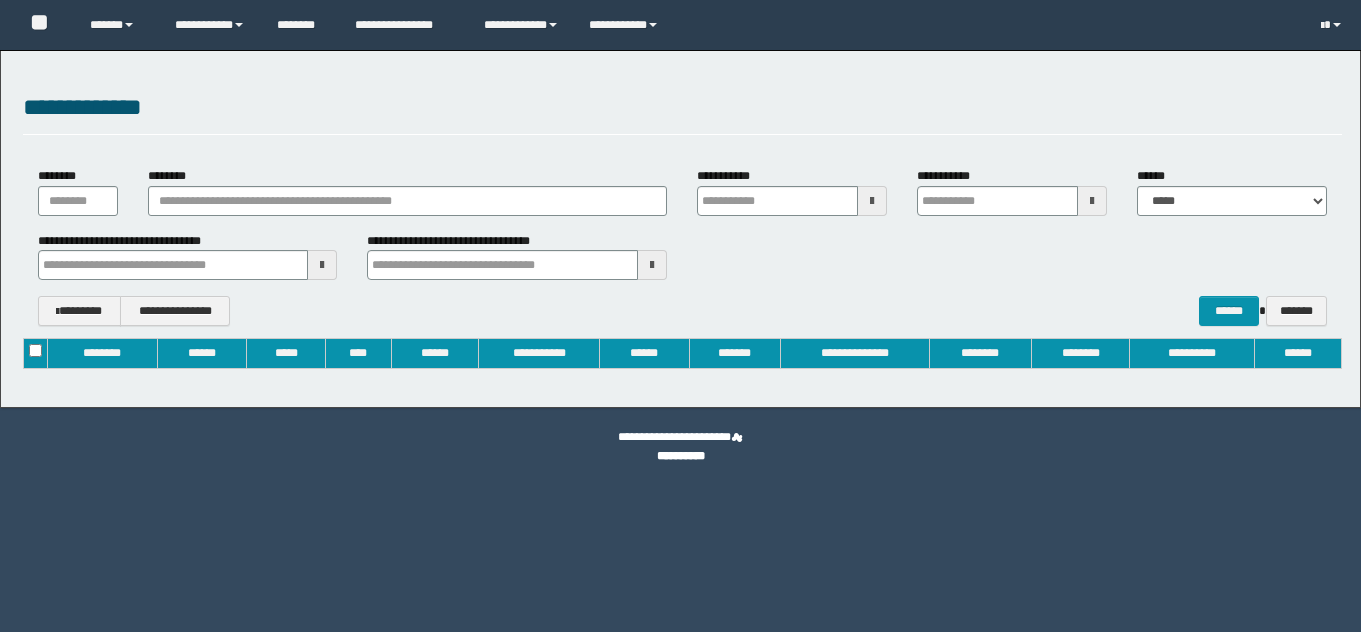 type on "**********" 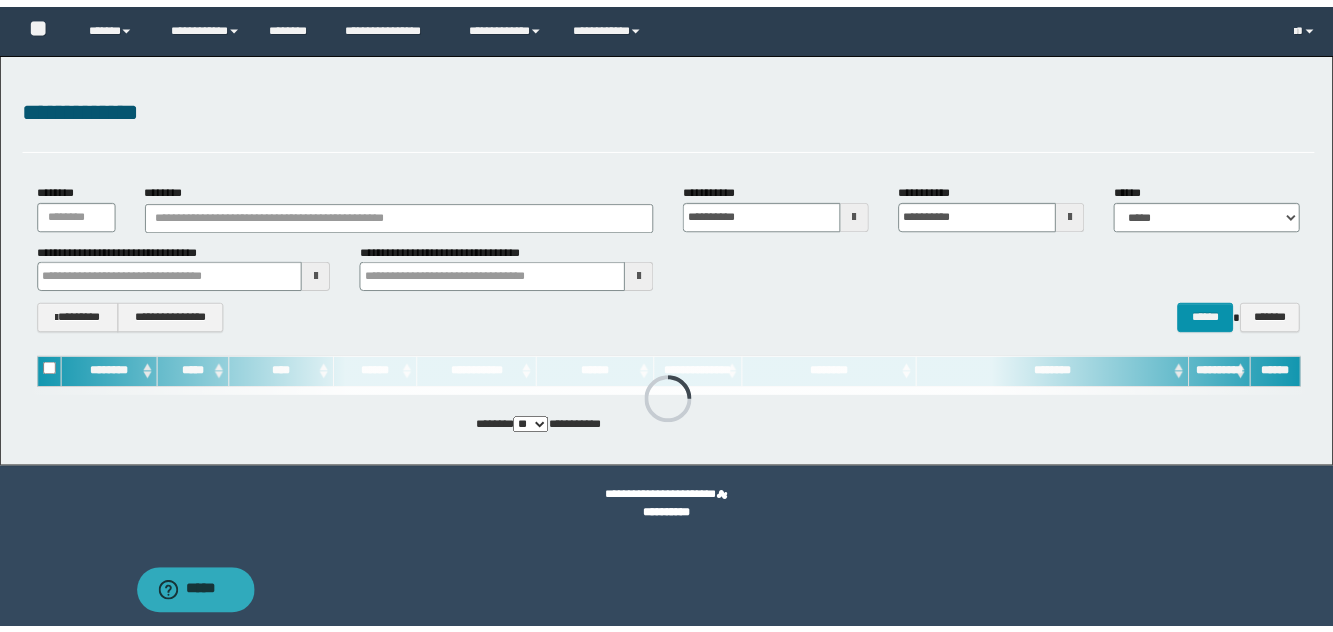 scroll, scrollTop: 0, scrollLeft: 0, axis: both 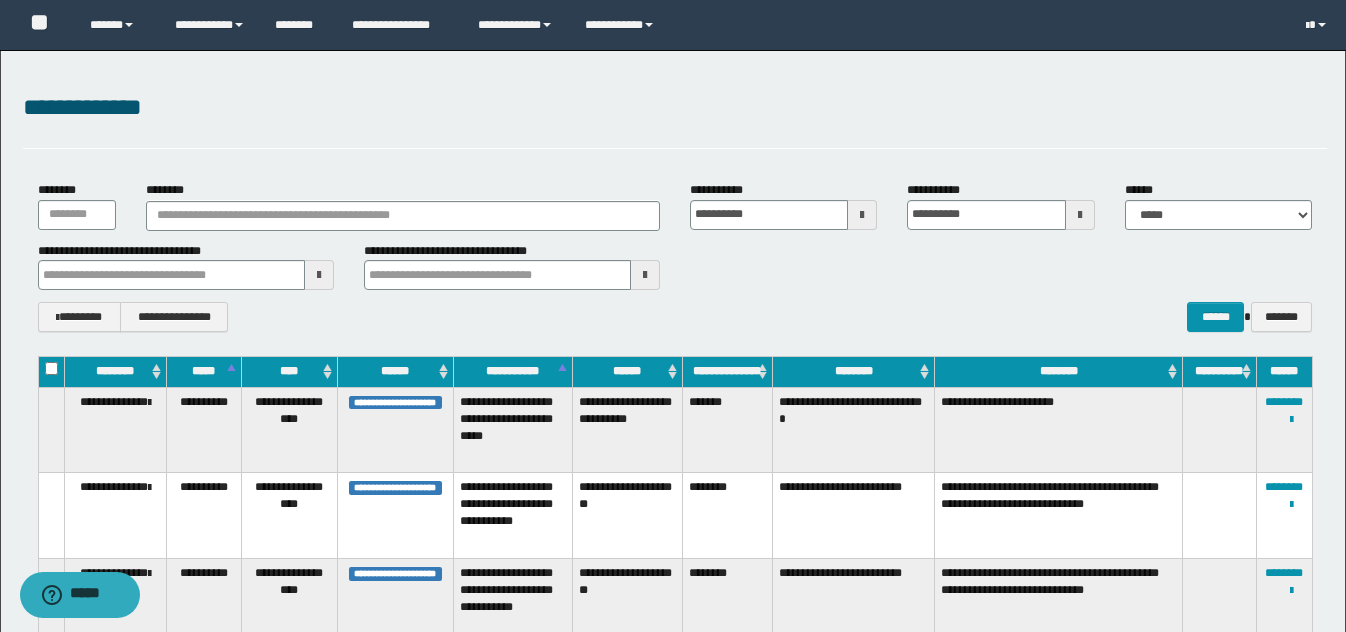 click at bounding box center (319, 275) 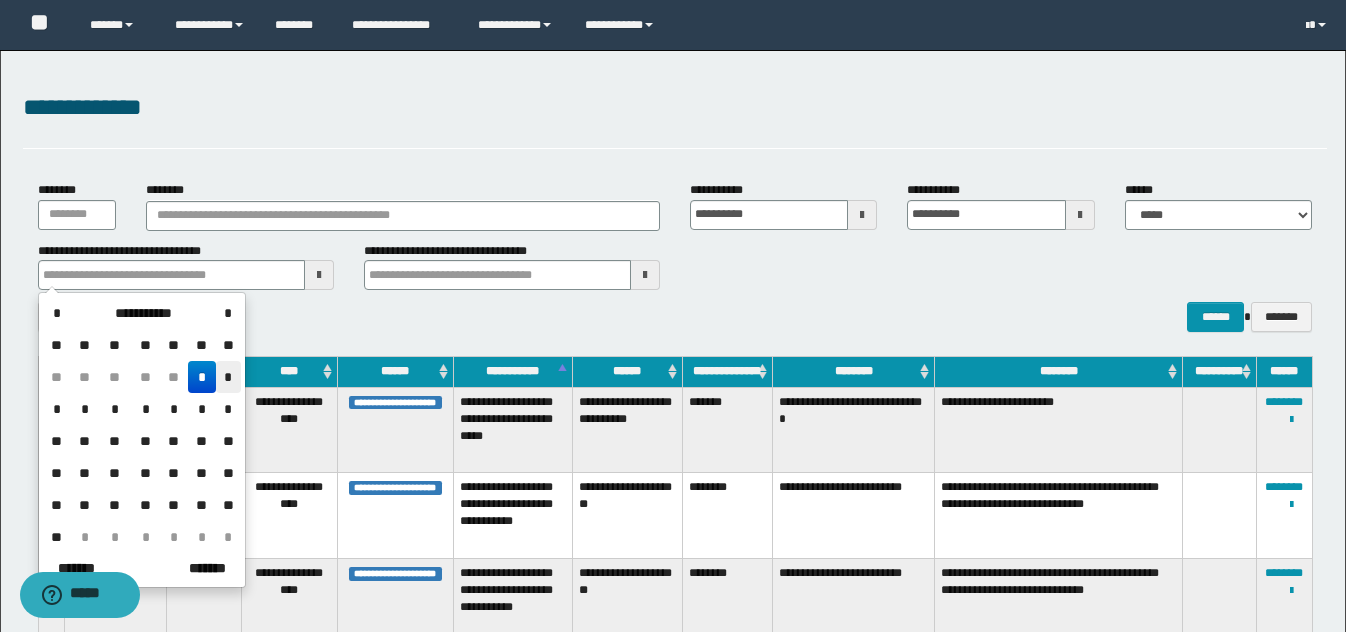 click on "*" at bounding box center [228, 377] 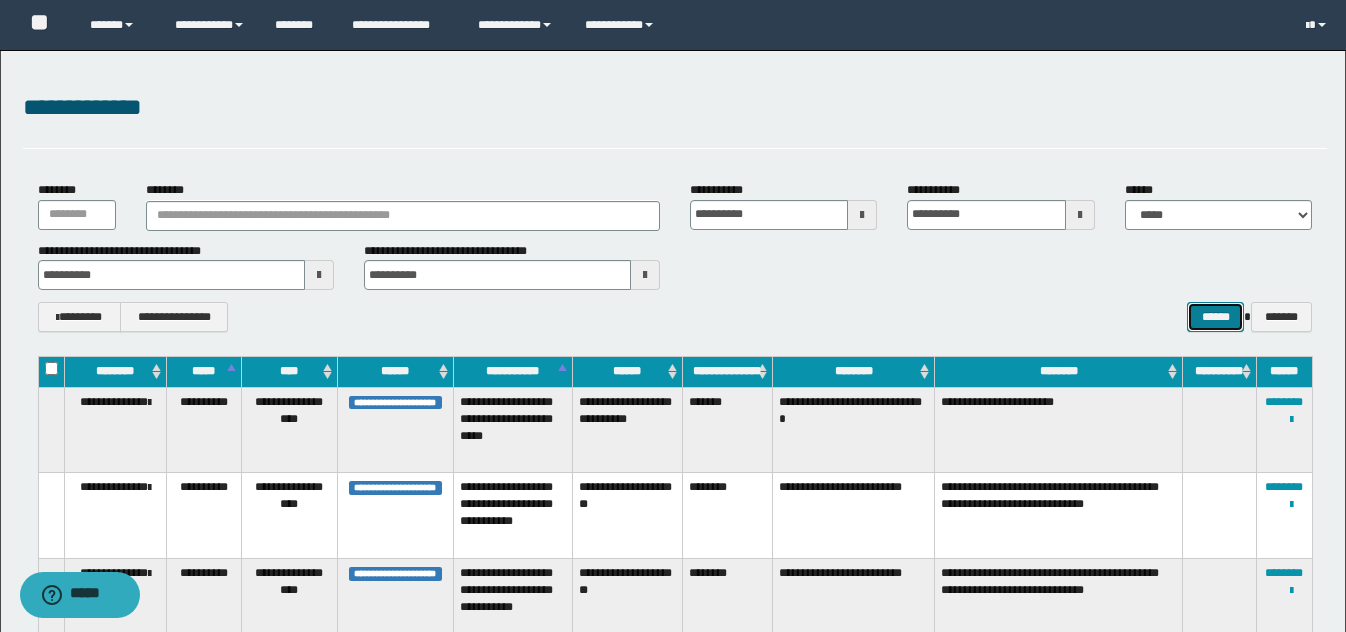 click on "******" at bounding box center (1215, 317) 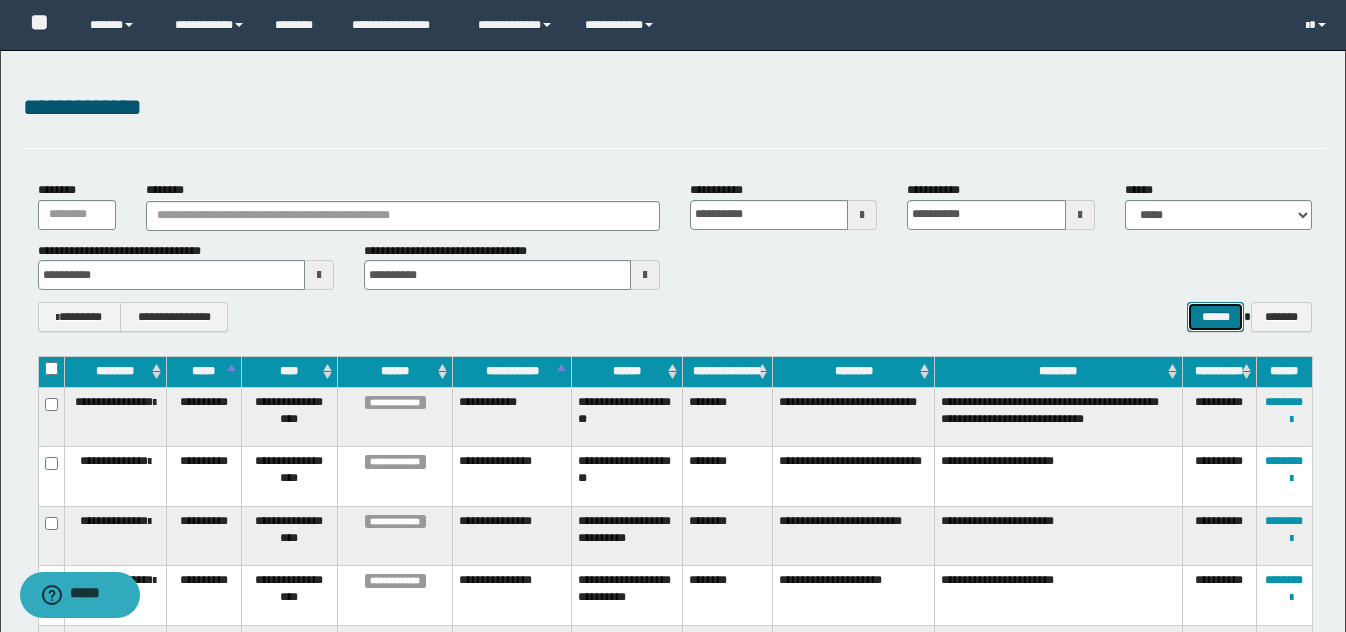 click on "******" at bounding box center (1215, 317) 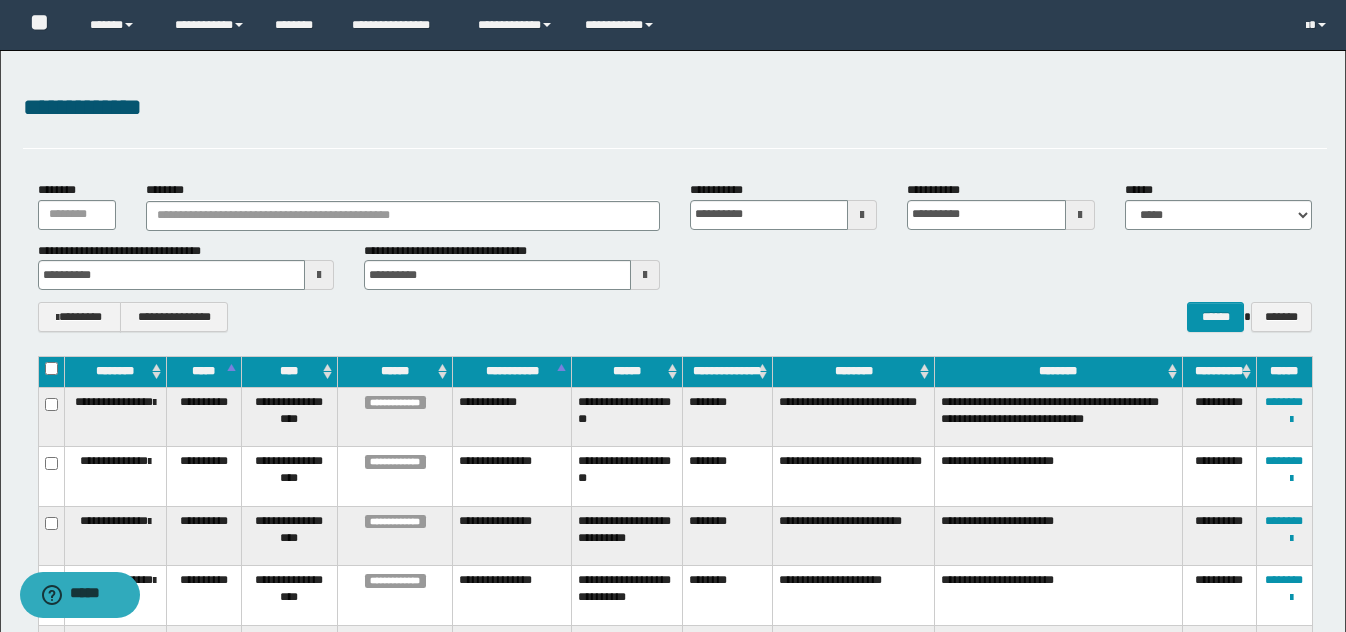 click on "**********" at bounding box center (675, 266) 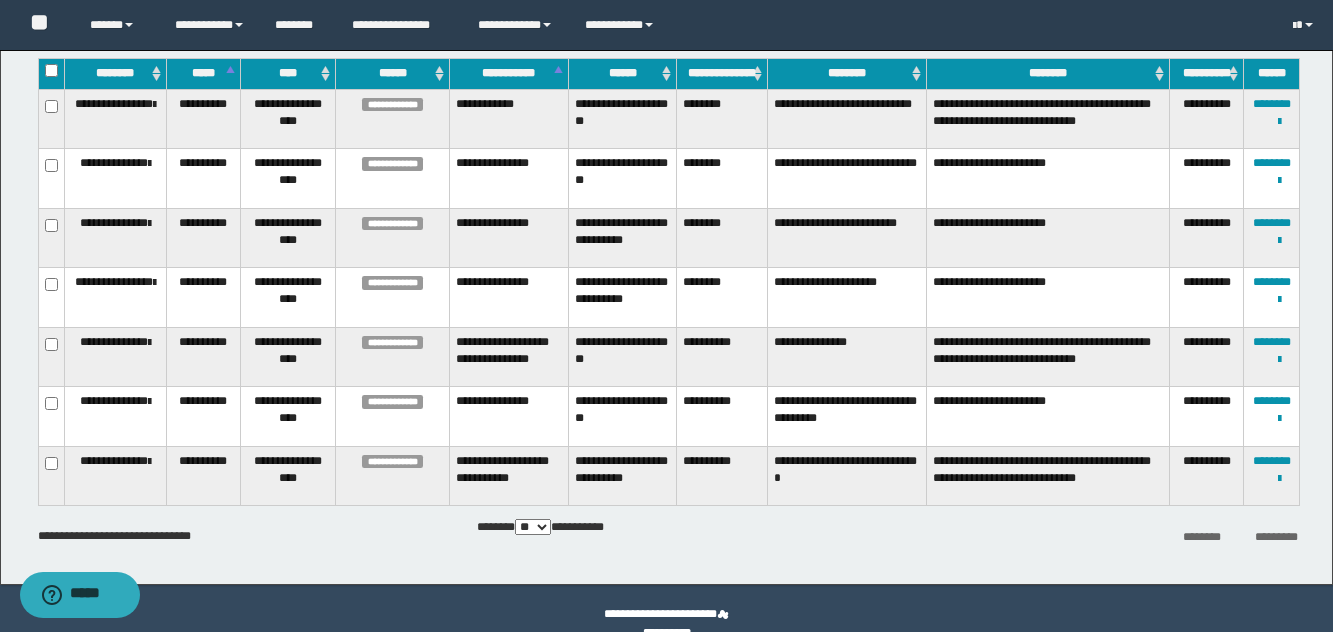 scroll, scrollTop: 300, scrollLeft: 0, axis: vertical 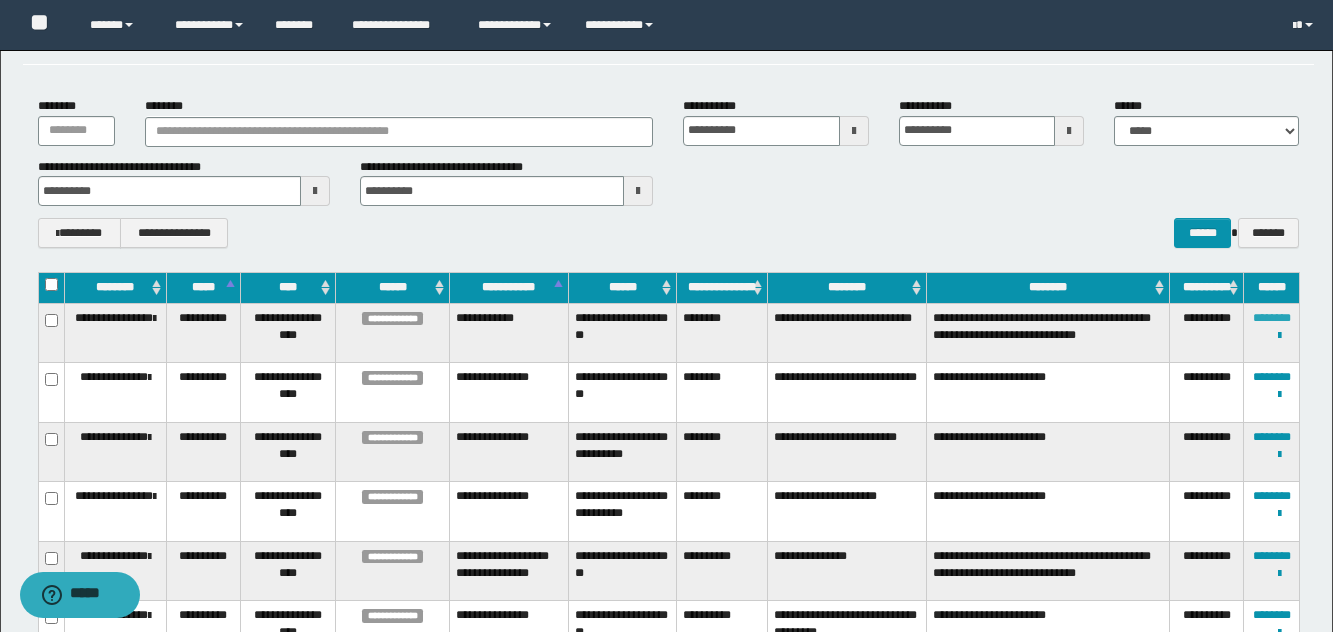 click on "********" at bounding box center (1272, 318) 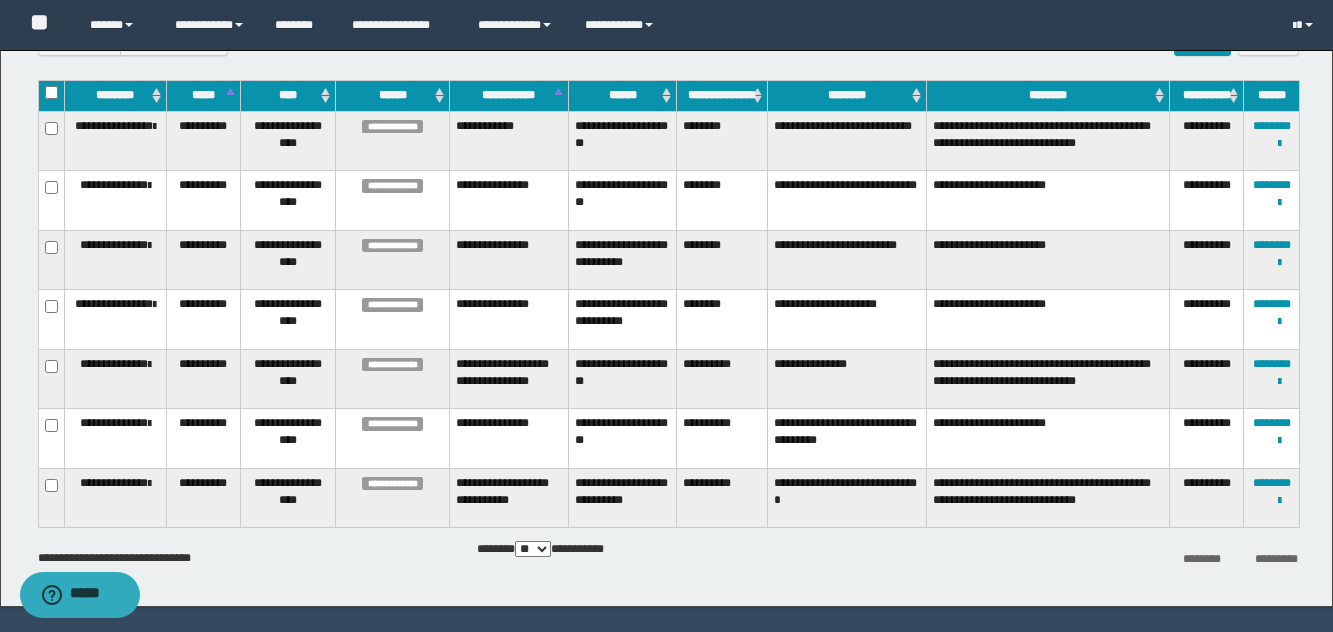 scroll, scrollTop: 281, scrollLeft: 0, axis: vertical 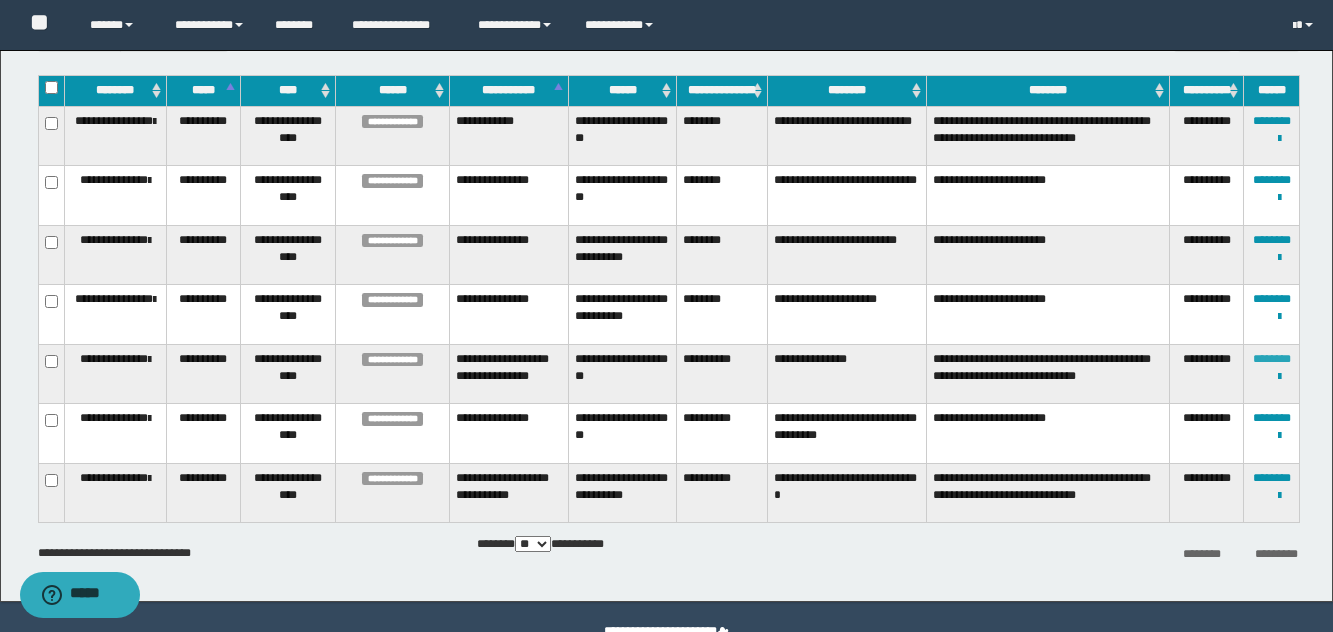 click on "********" at bounding box center (1272, 359) 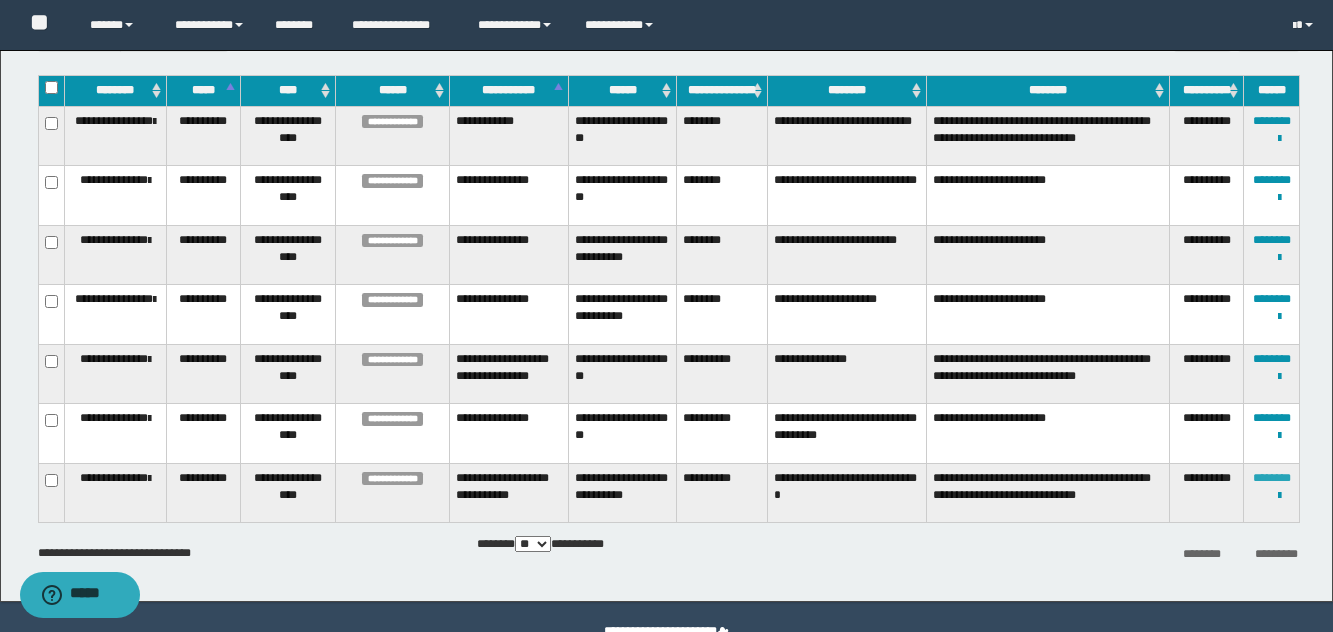 click on "********" at bounding box center [1272, 478] 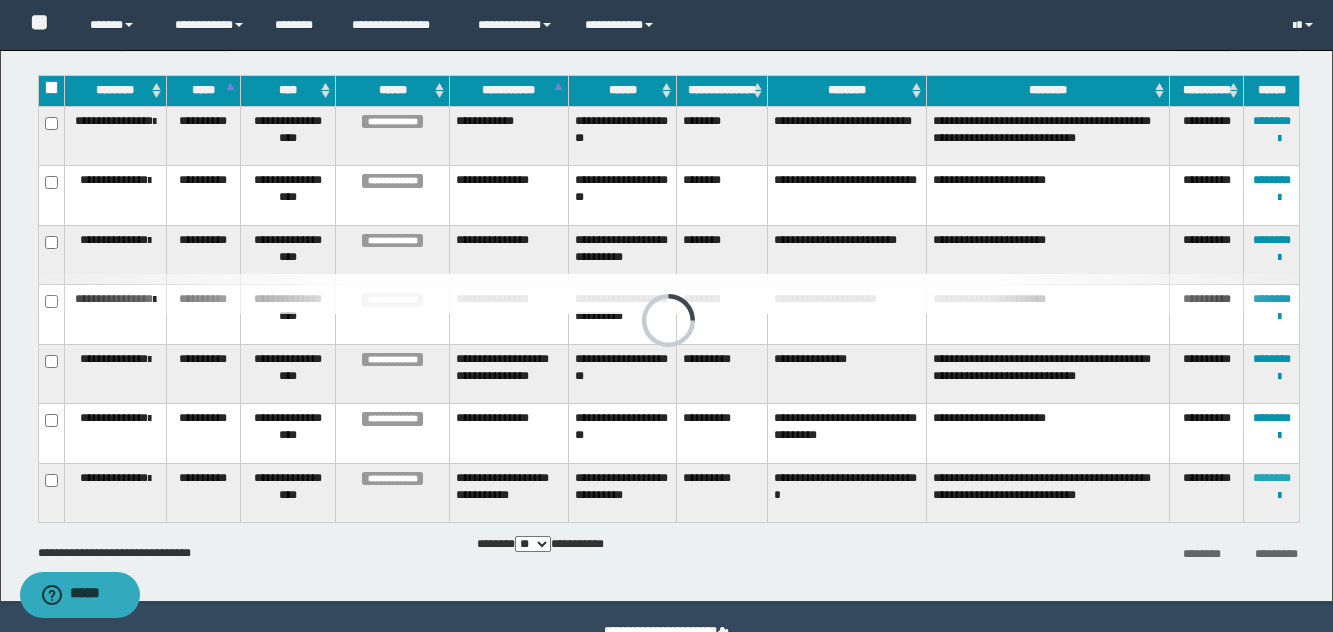 scroll, scrollTop: 0, scrollLeft: 0, axis: both 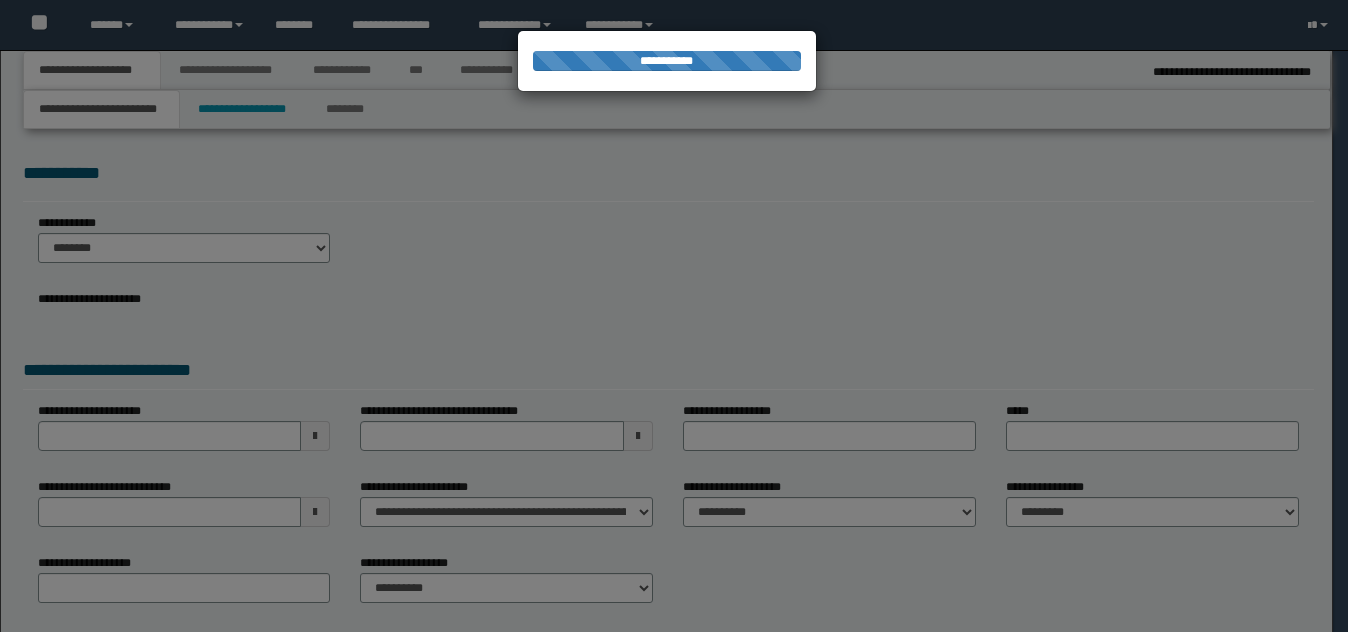 type on "**********" 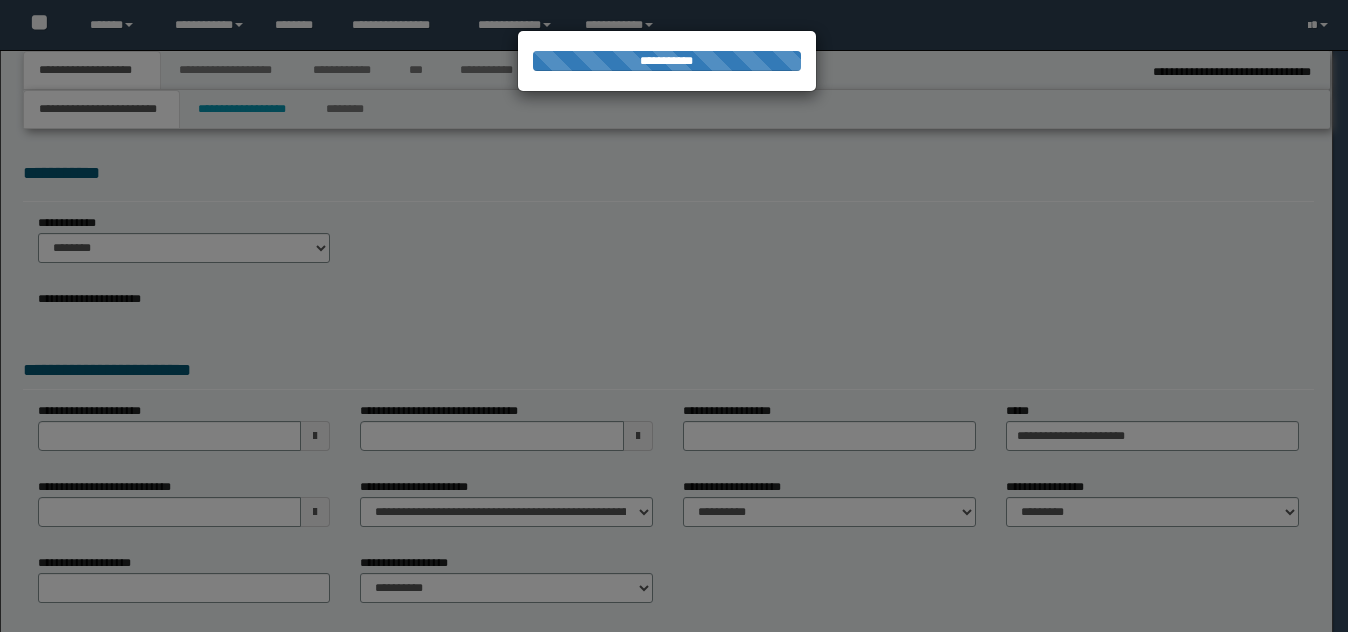 select on "**" 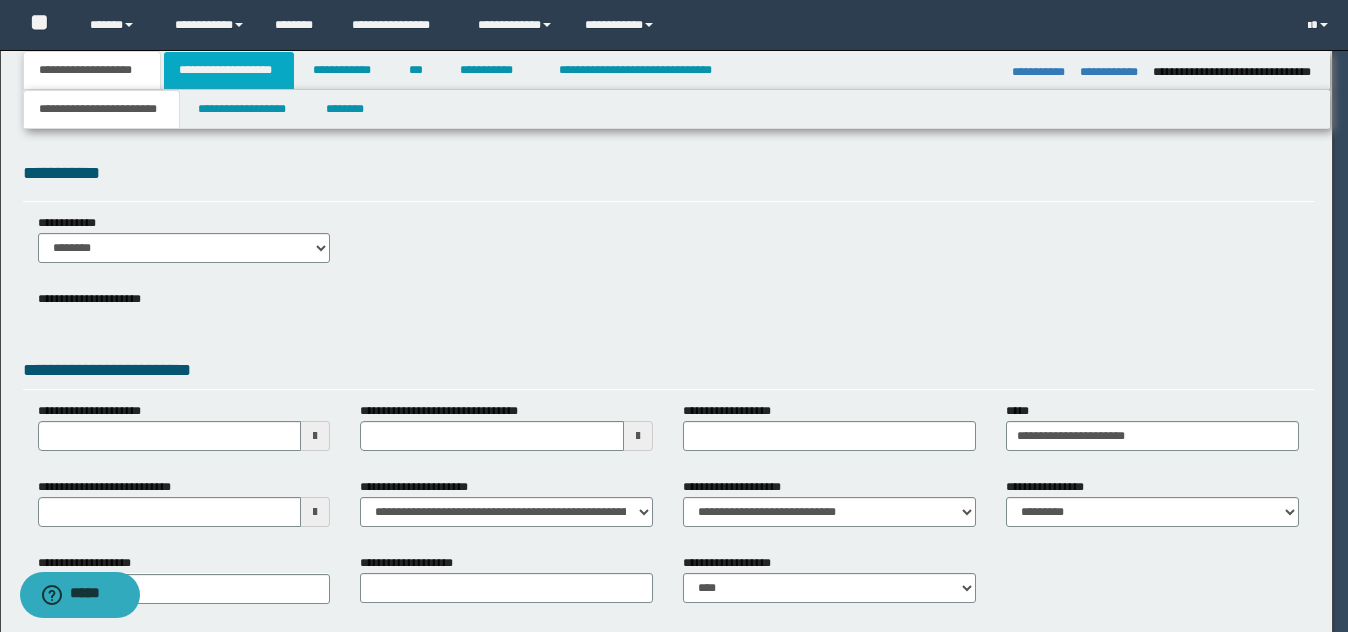 scroll, scrollTop: 0, scrollLeft: 0, axis: both 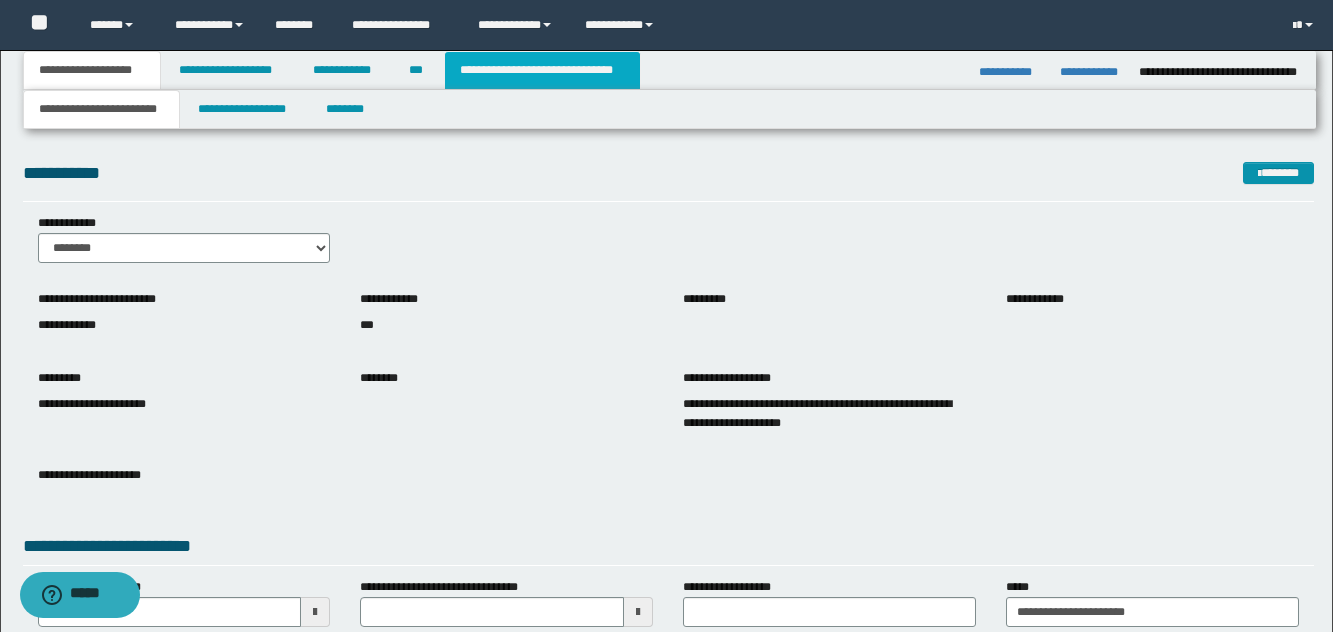 click on "**********" at bounding box center (542, 70) 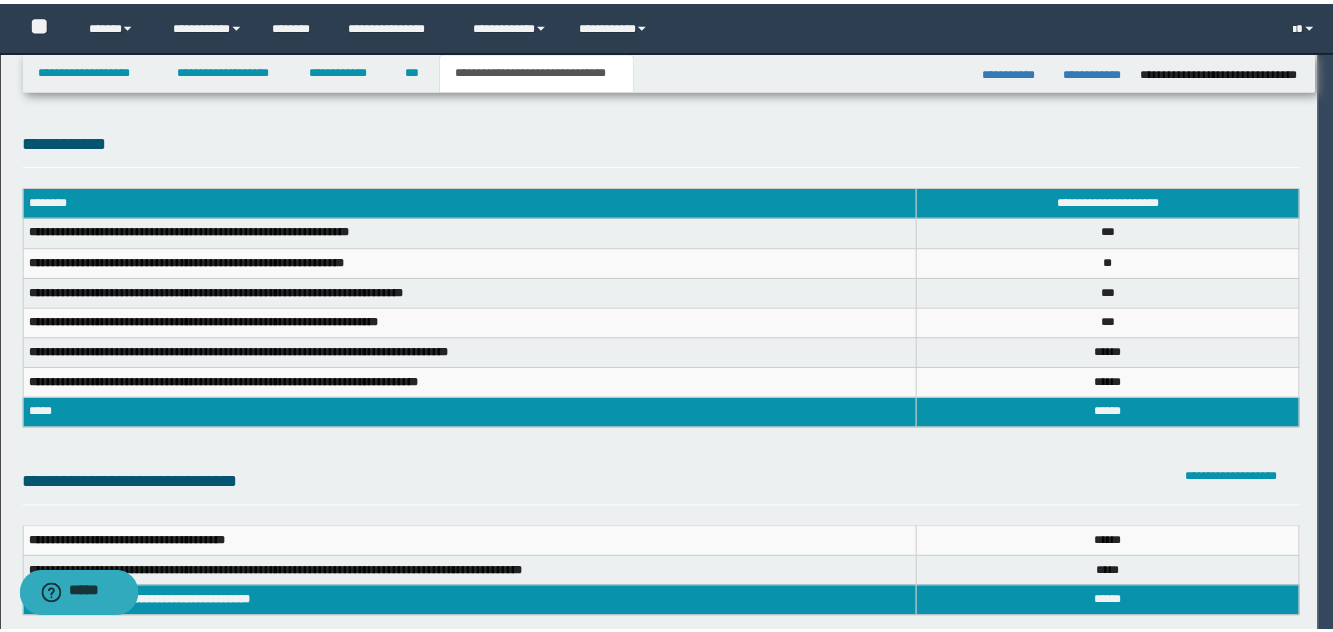 scroll, scrollTop: 0, scrollLeft: 0, axis: both 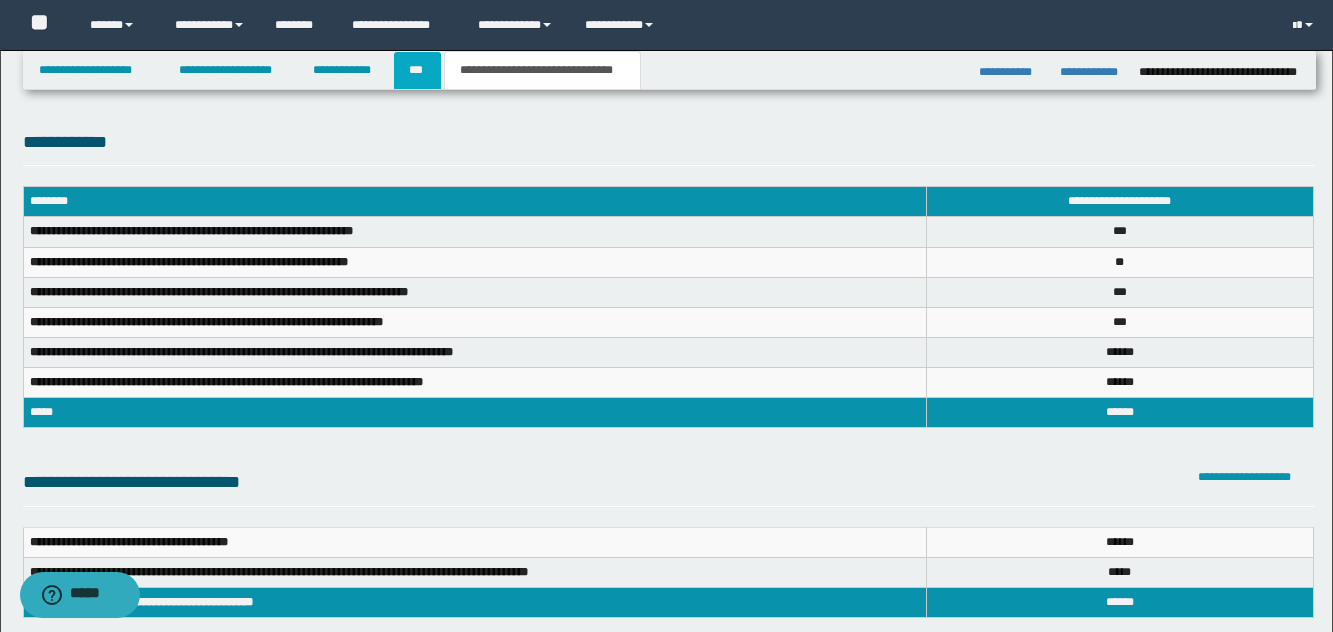 click on "***" at bounding box center (417, 70) 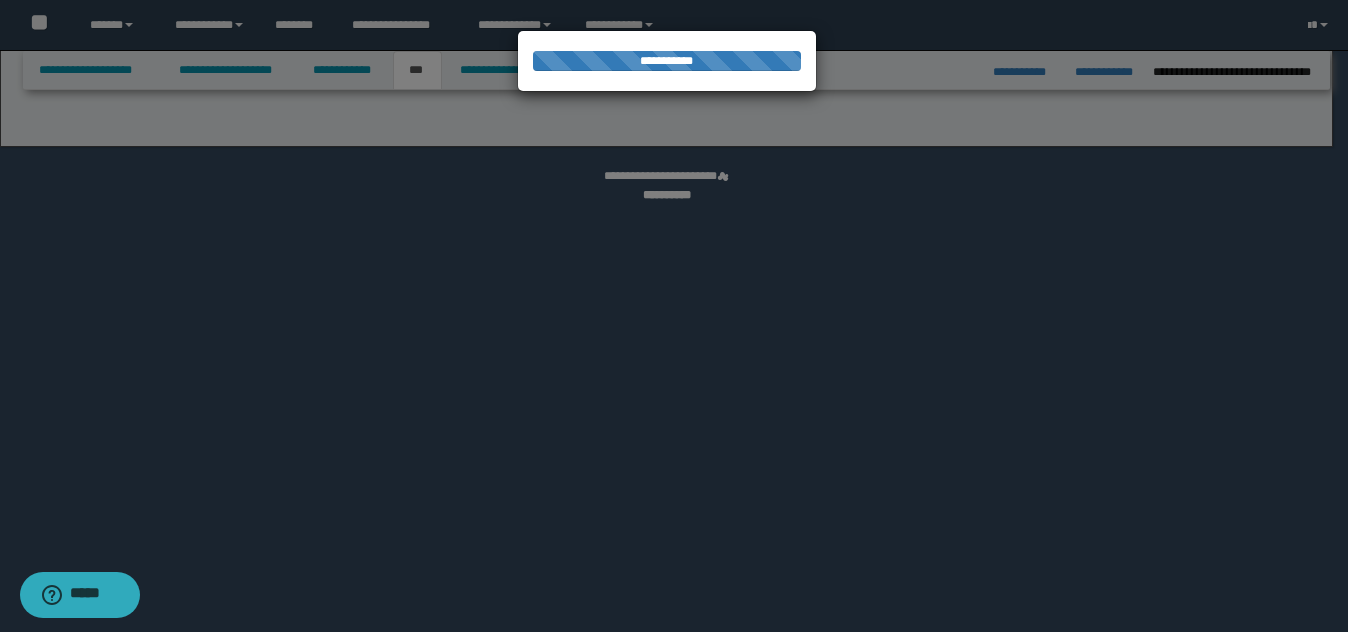select on "**" 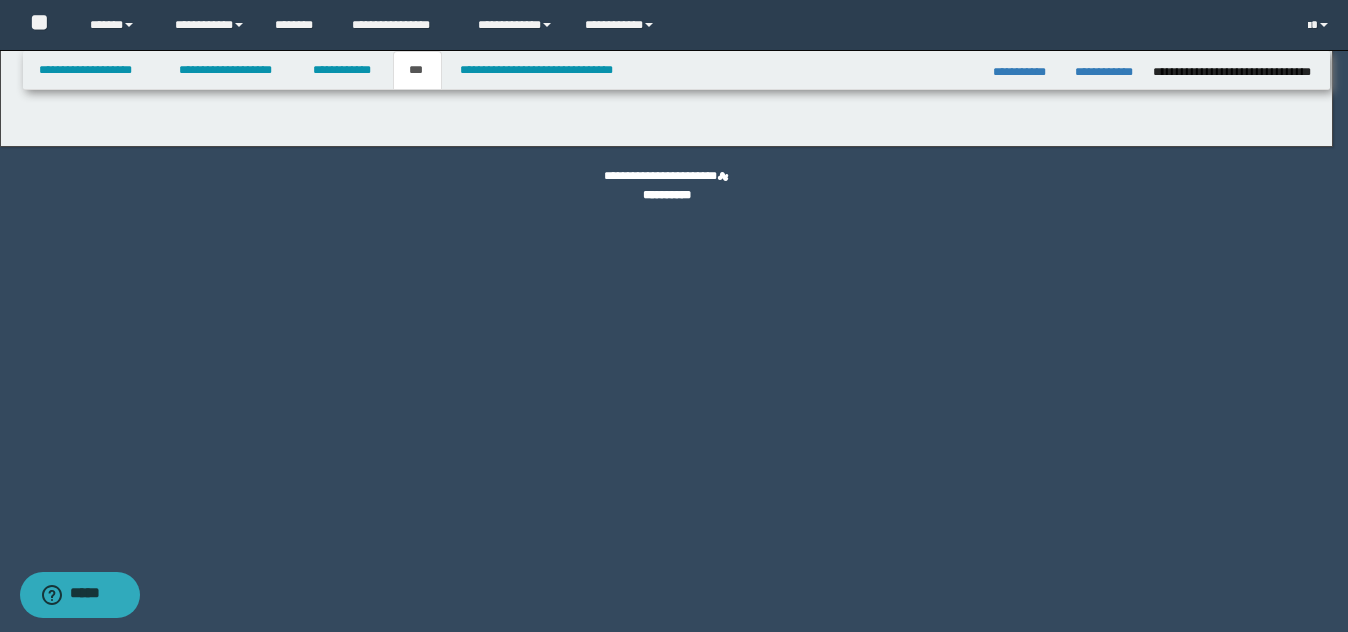 select on "***" 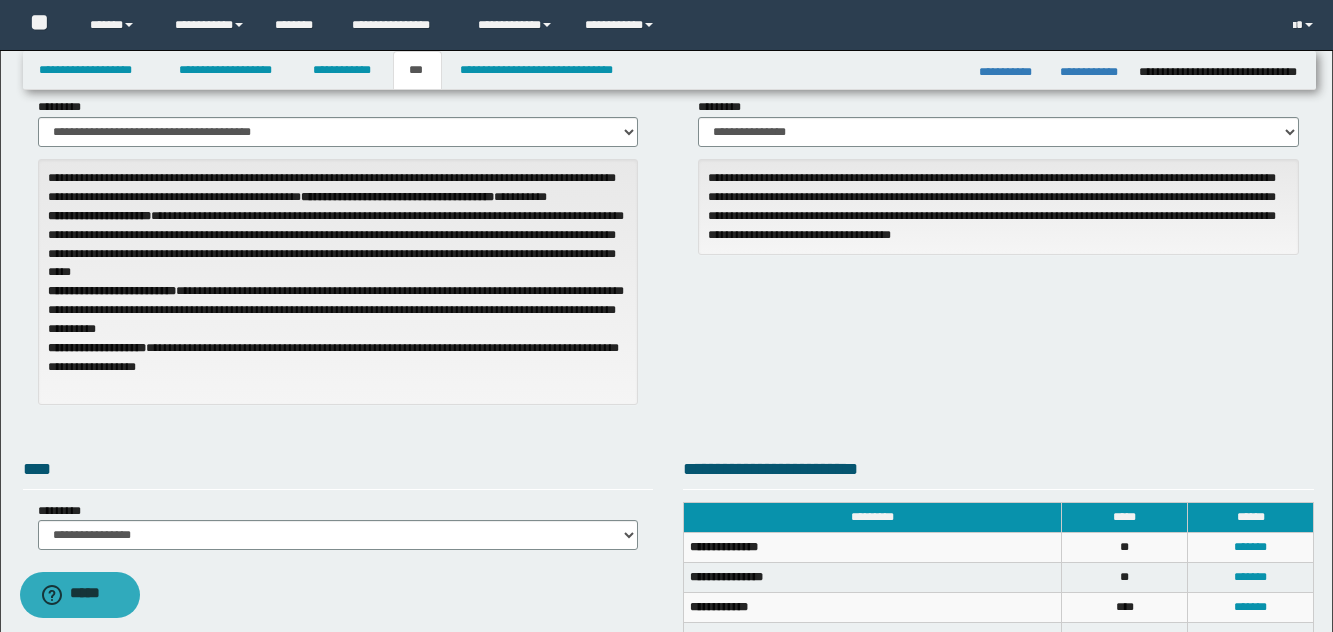 scroll, scrollTop: 83, scrollLeft: 0, axis: vertical 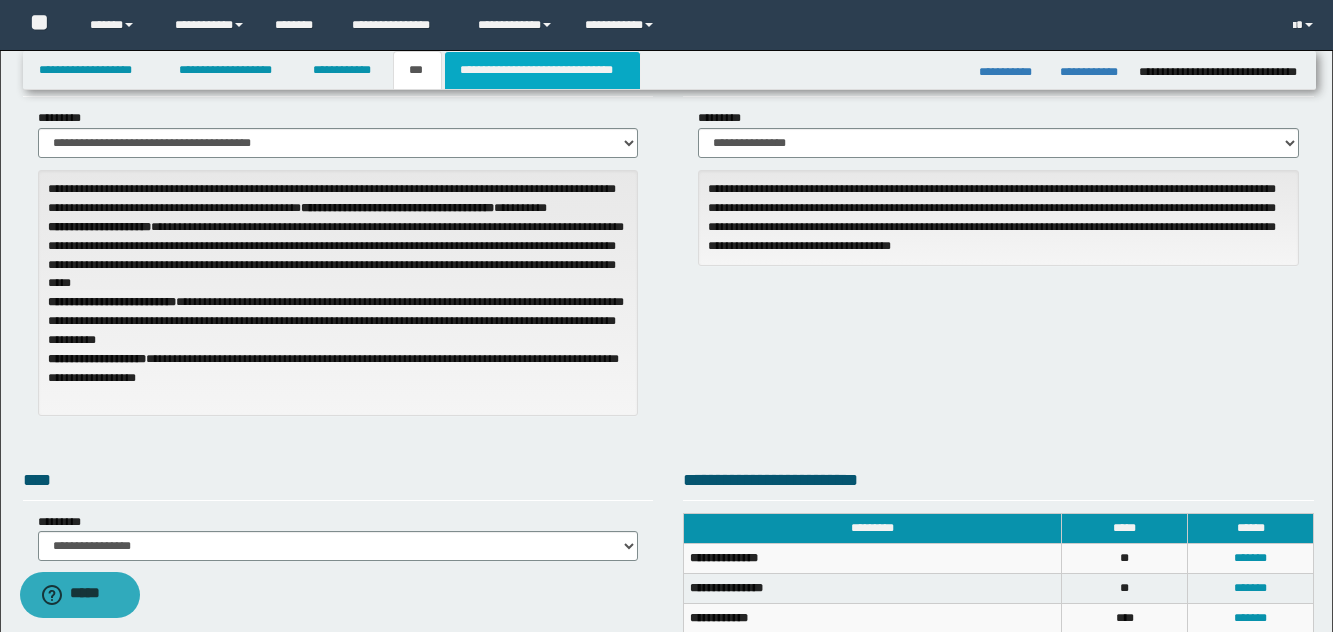 click on "**********" at bounding box center (542, 70) 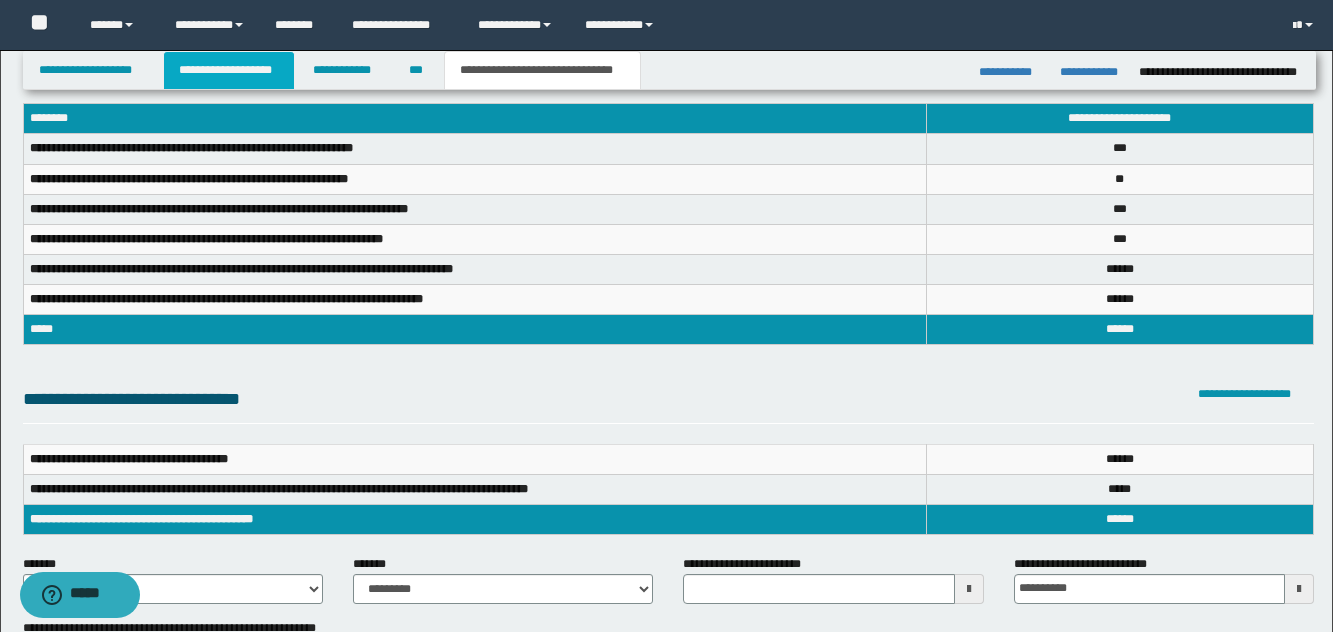 click on "**********" at bounding box center [229, 70] 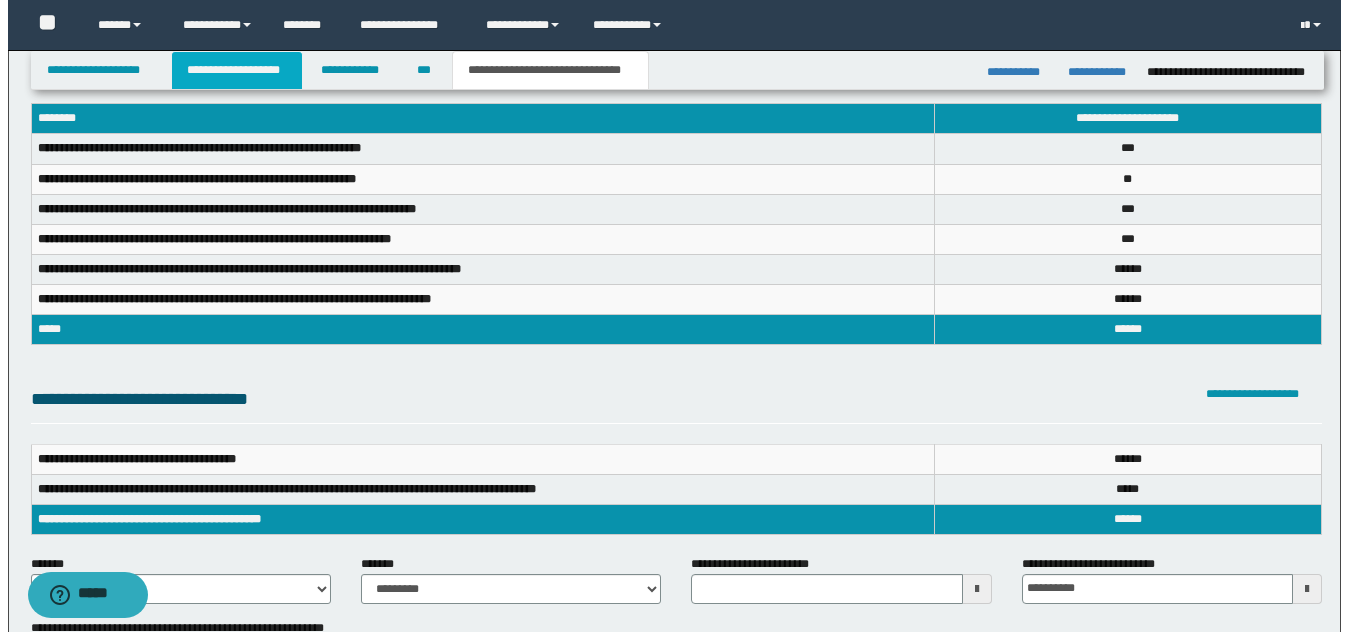 scroll, scrollTop: 0, scrollLeft: 0, axis: both 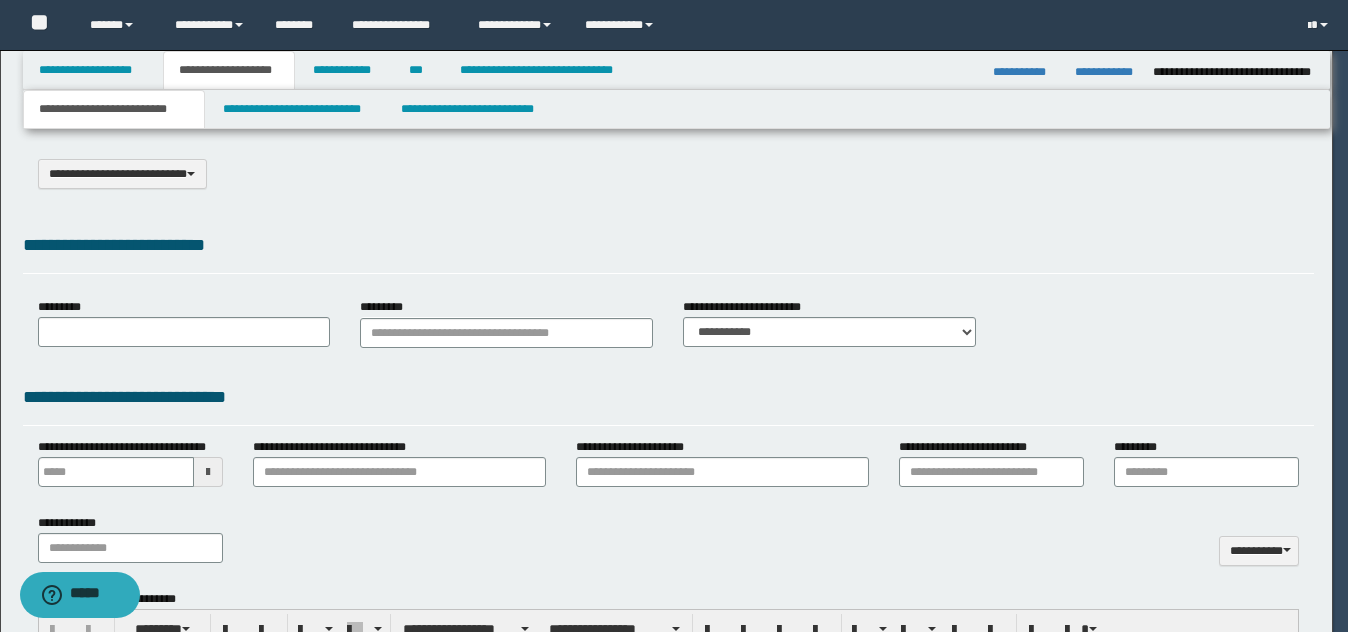 type on "*********" 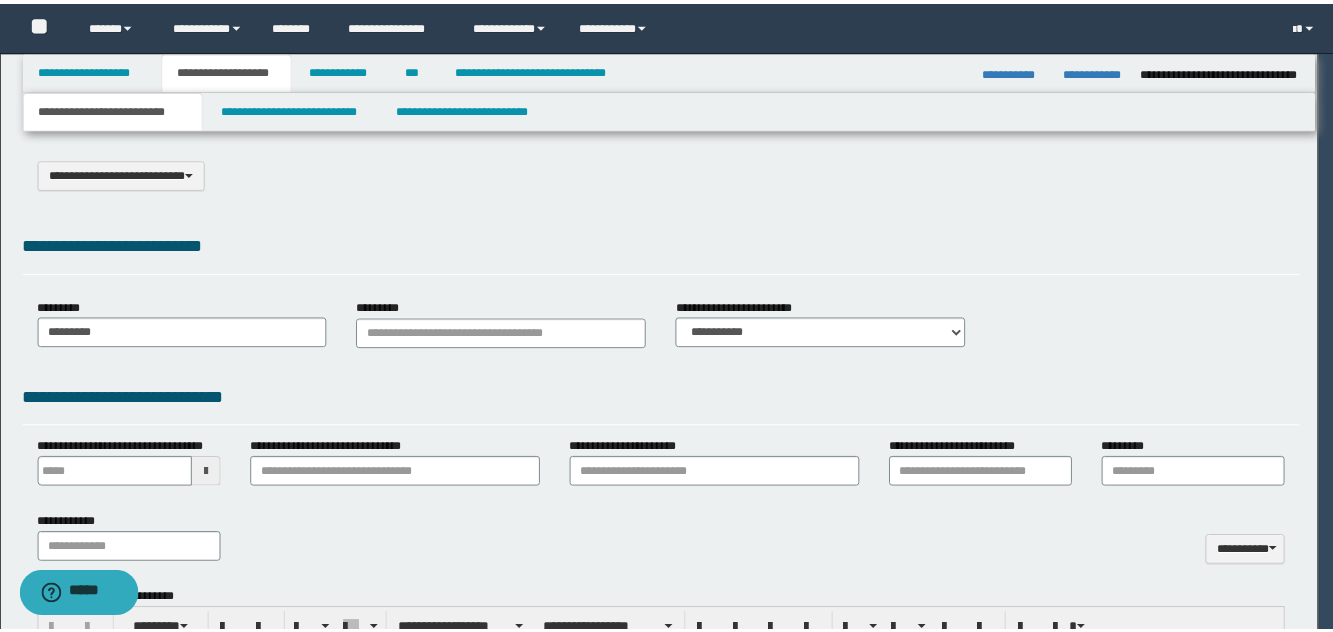 scroll, scrollTop: 0, scrollLeft: 0, axis: both 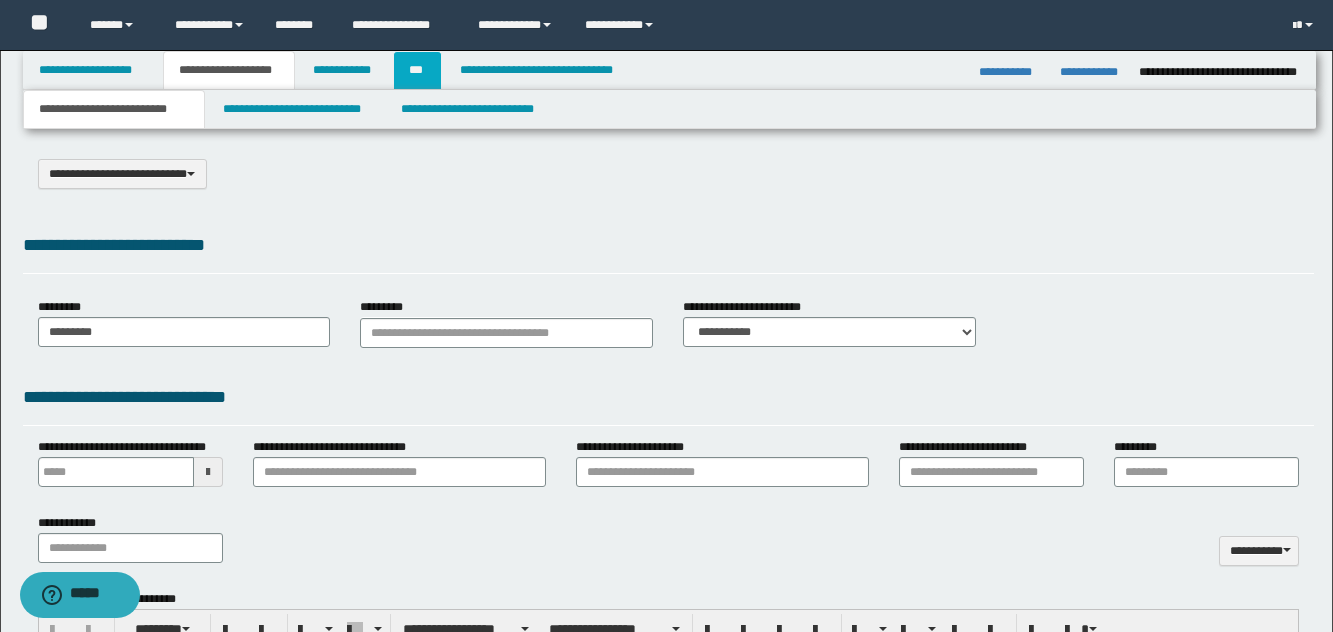 click on "***" at bounding box center [417, 70] 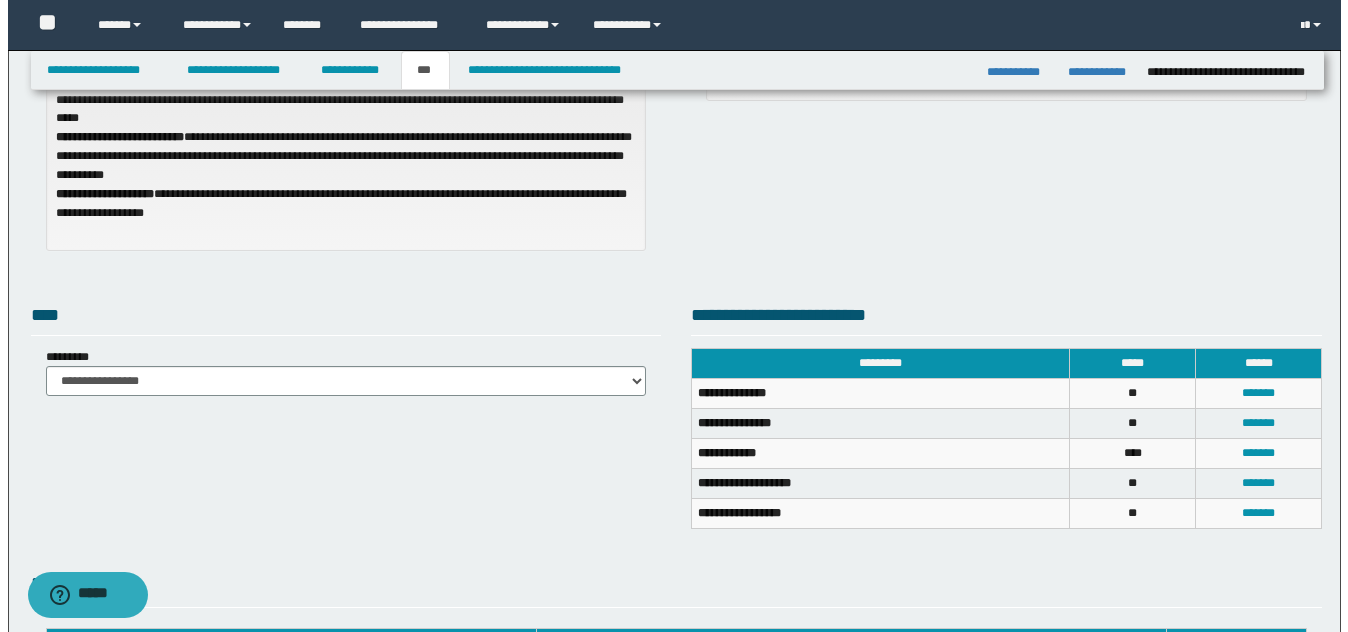 scroll, scrollTop: 272, scrollLeft: 0, axis: vertical 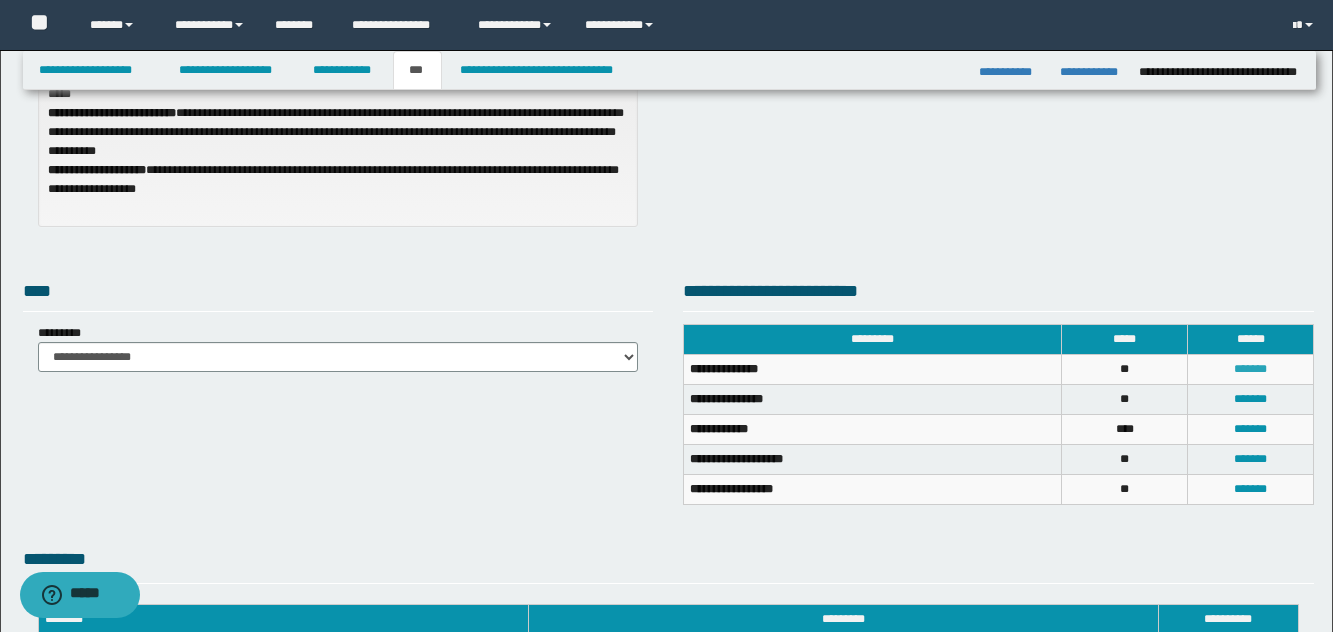 click on "*******" at bounding box center [1250, 369] 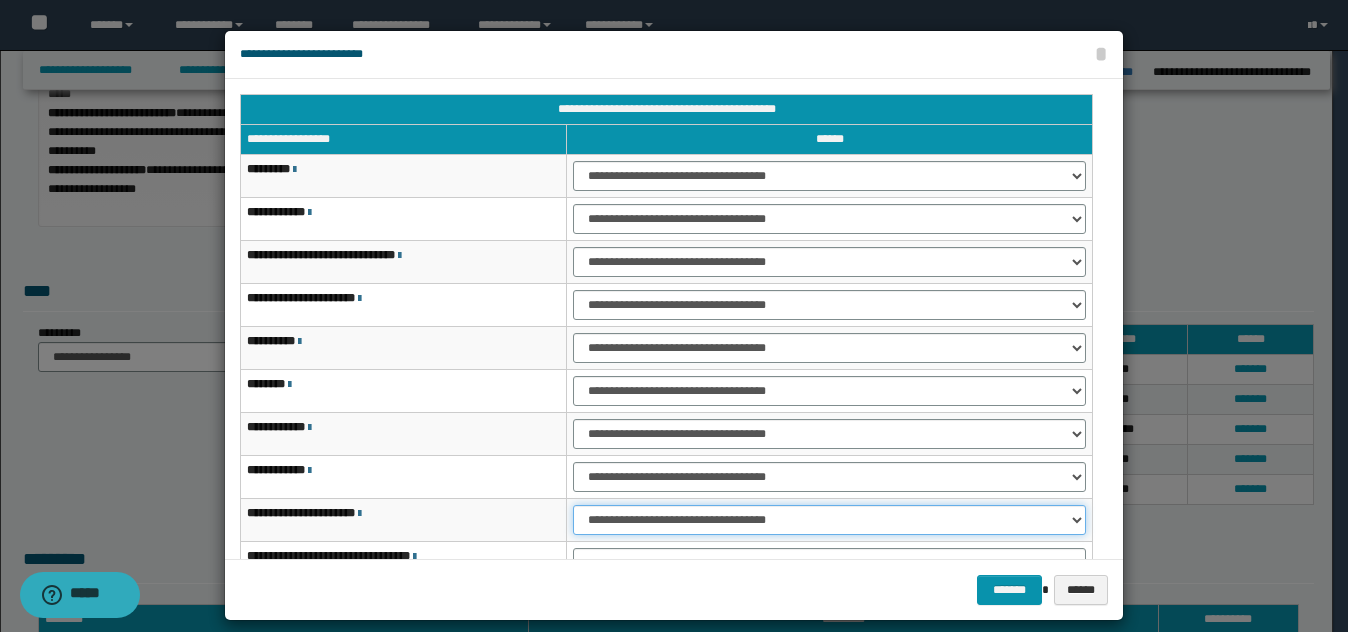 click on "**********" at bounding box center (829, 520) 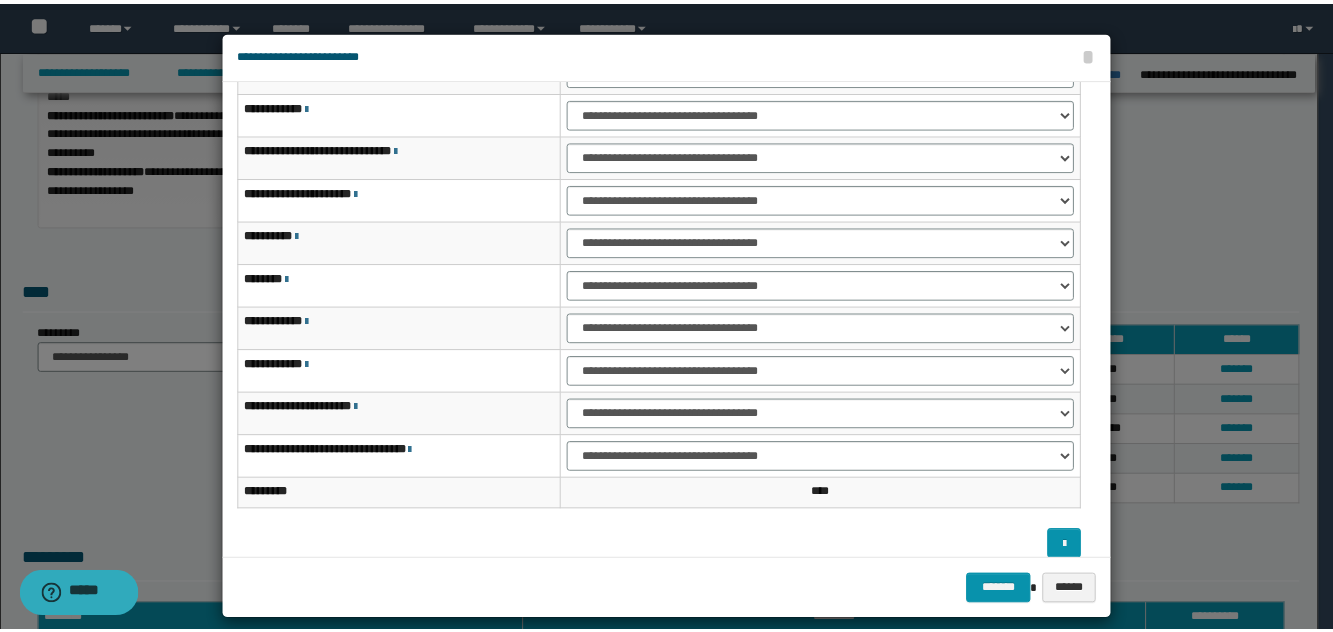scroll, scrollTop: 121, scrollLeft: 0, axis: vertical 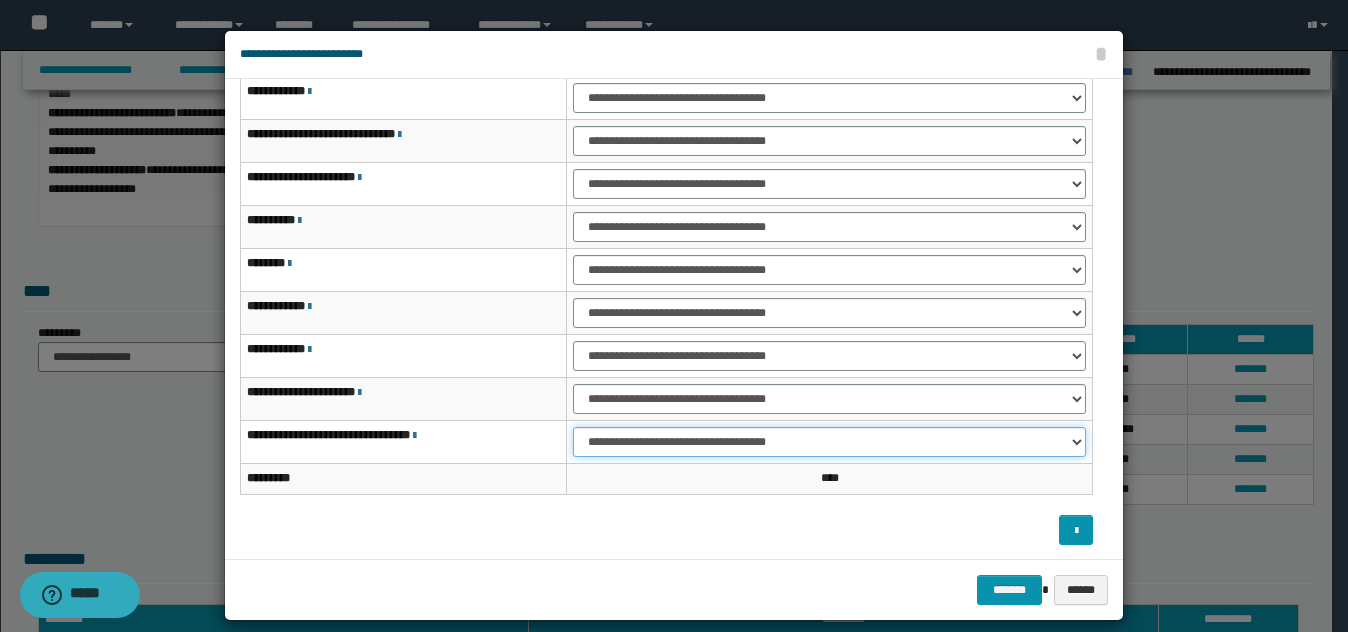click on "**********" at bounding box center (829, 442) 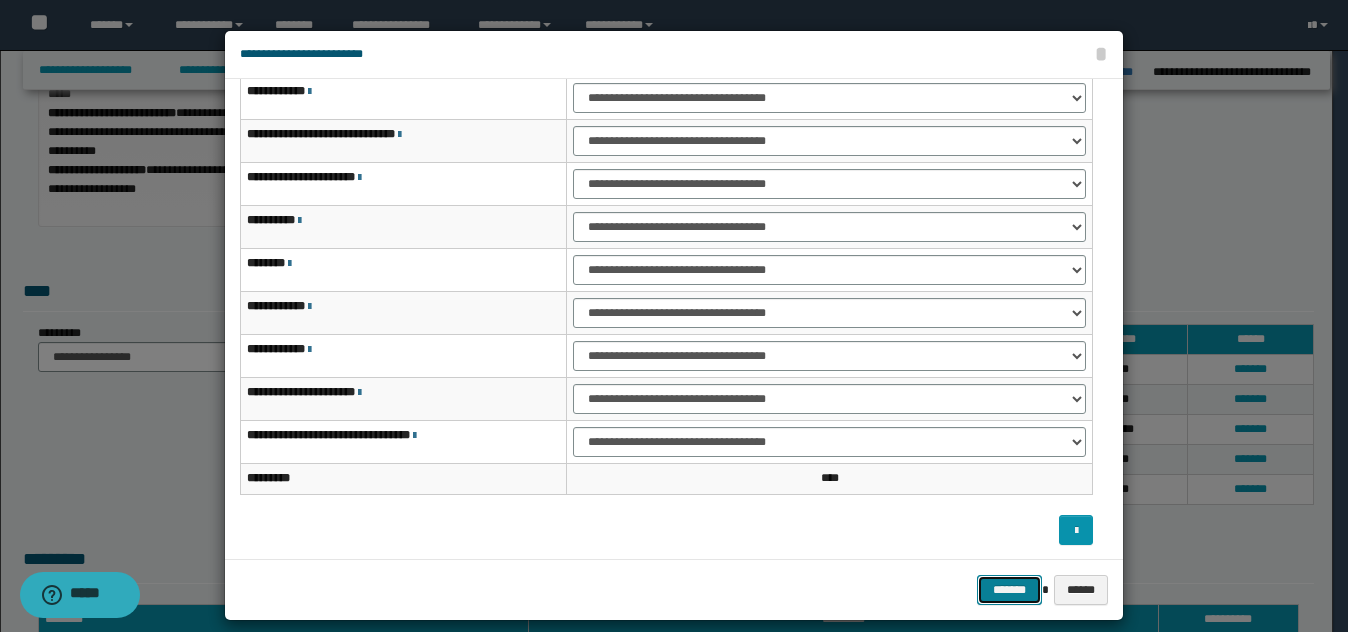 click on "*******" at bounding box center (1009, 590) 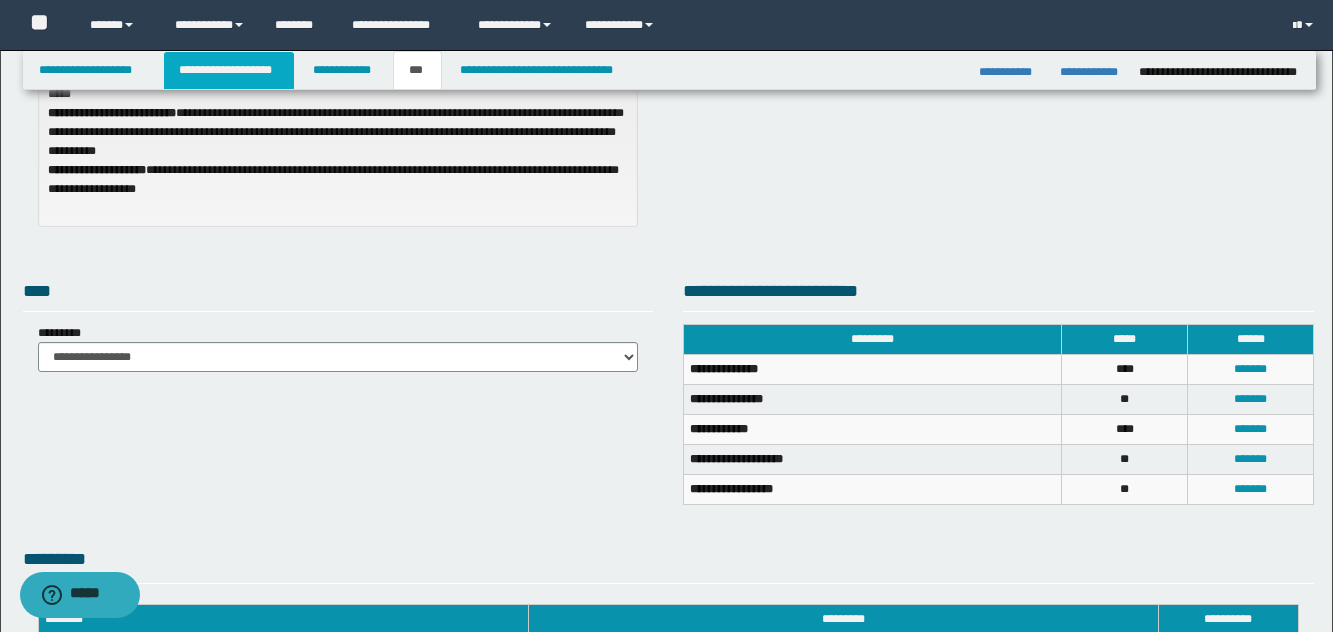 click on "**********" at bounding box center (229, 70) 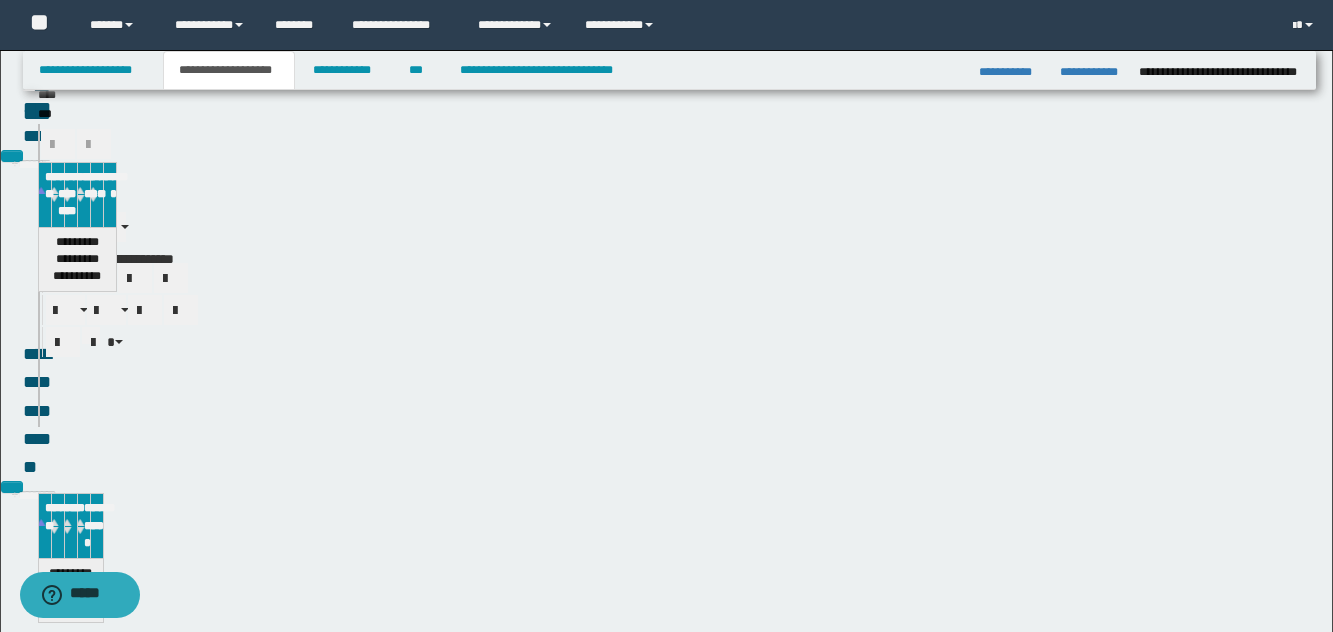 scroll, scrollTop: 303, scrollLeft: 0, axis: vertical 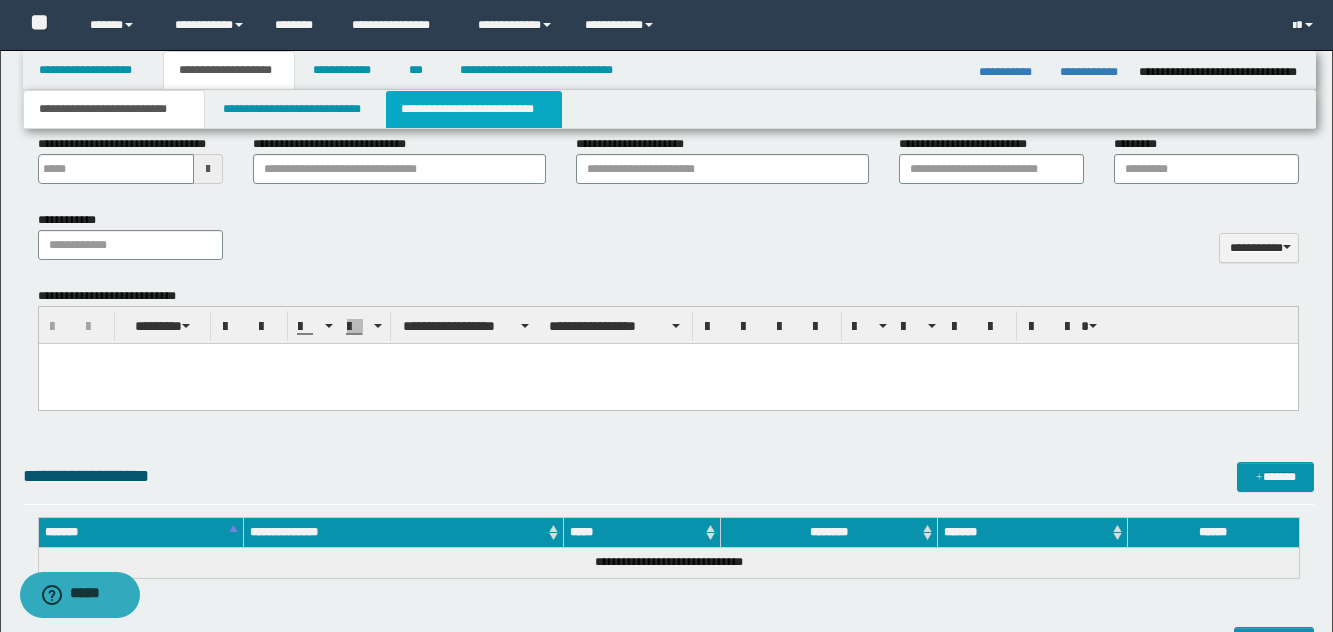click on "**********" at bounding box center [474, 109] 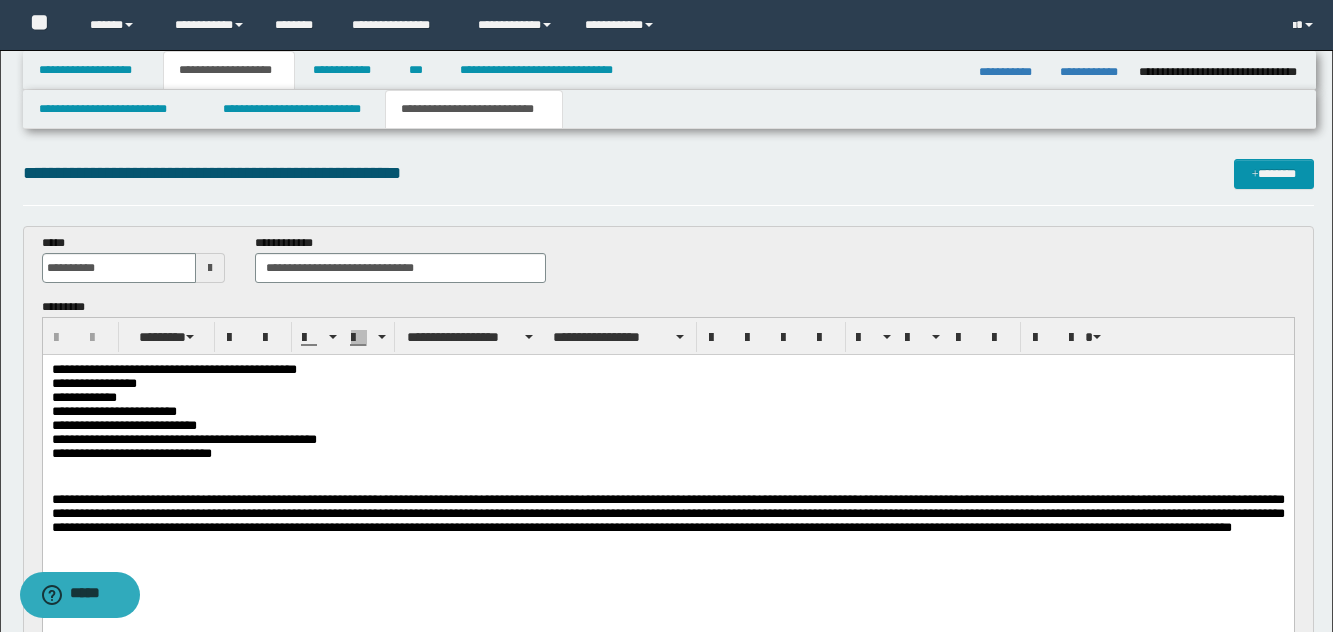 scroll, scrollTop: 0, scrollLeft: 0, axis: both 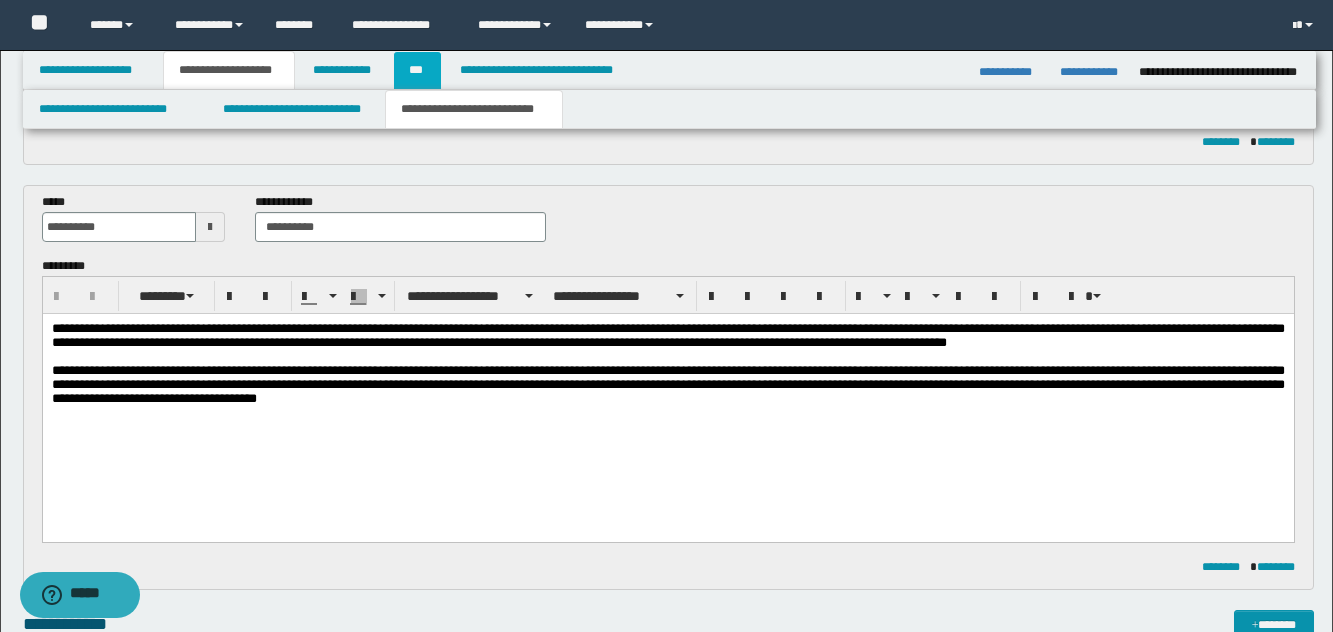 click on "***" at bounding box center [417, 70] 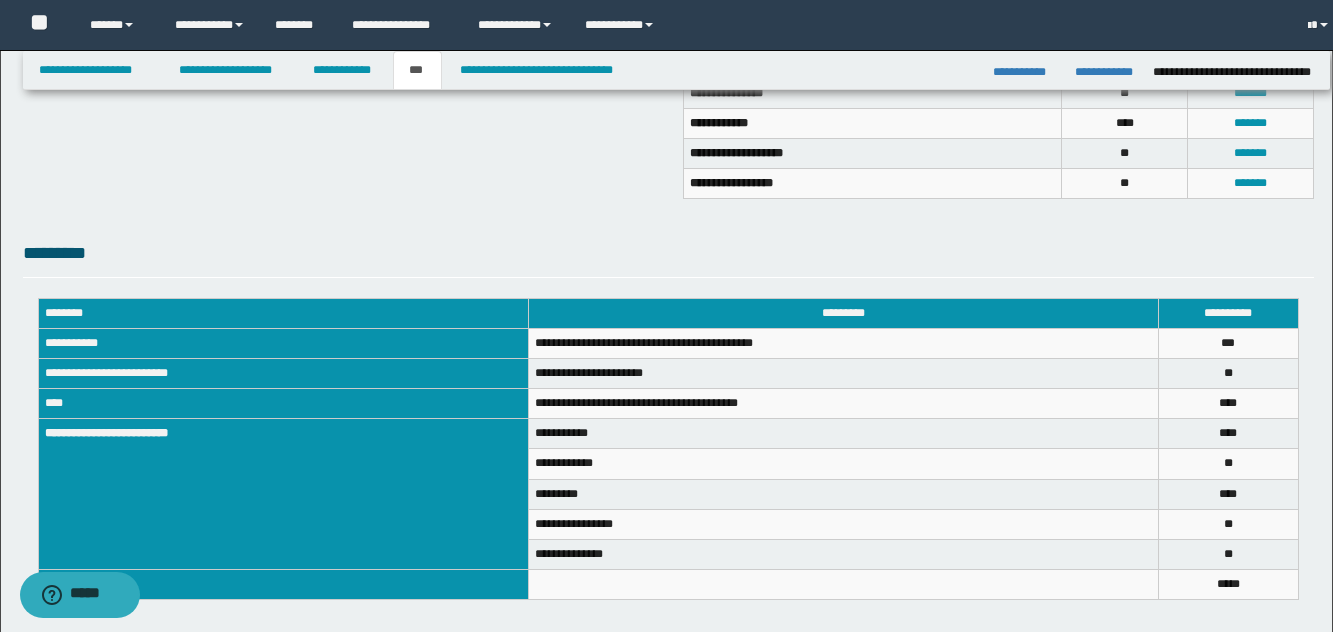 scroll, scrollTop: 547, scrollLeft: 0, axis: vertical 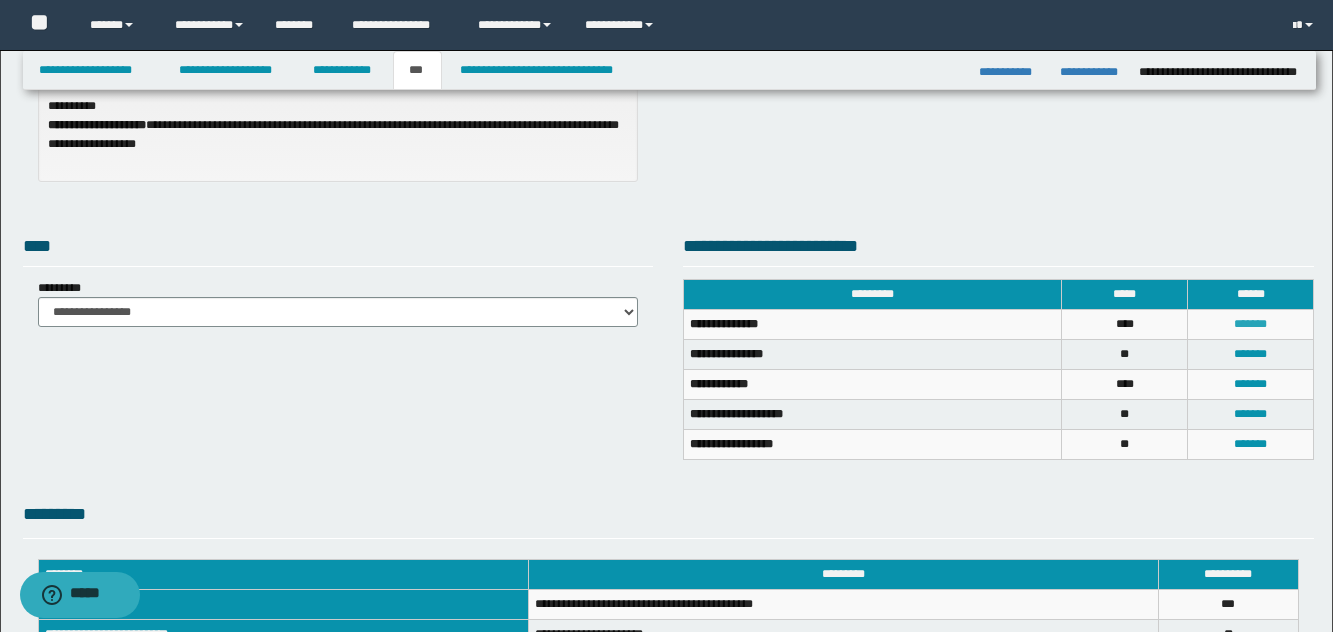 click on "*******" at bounding box center [1250, 324] 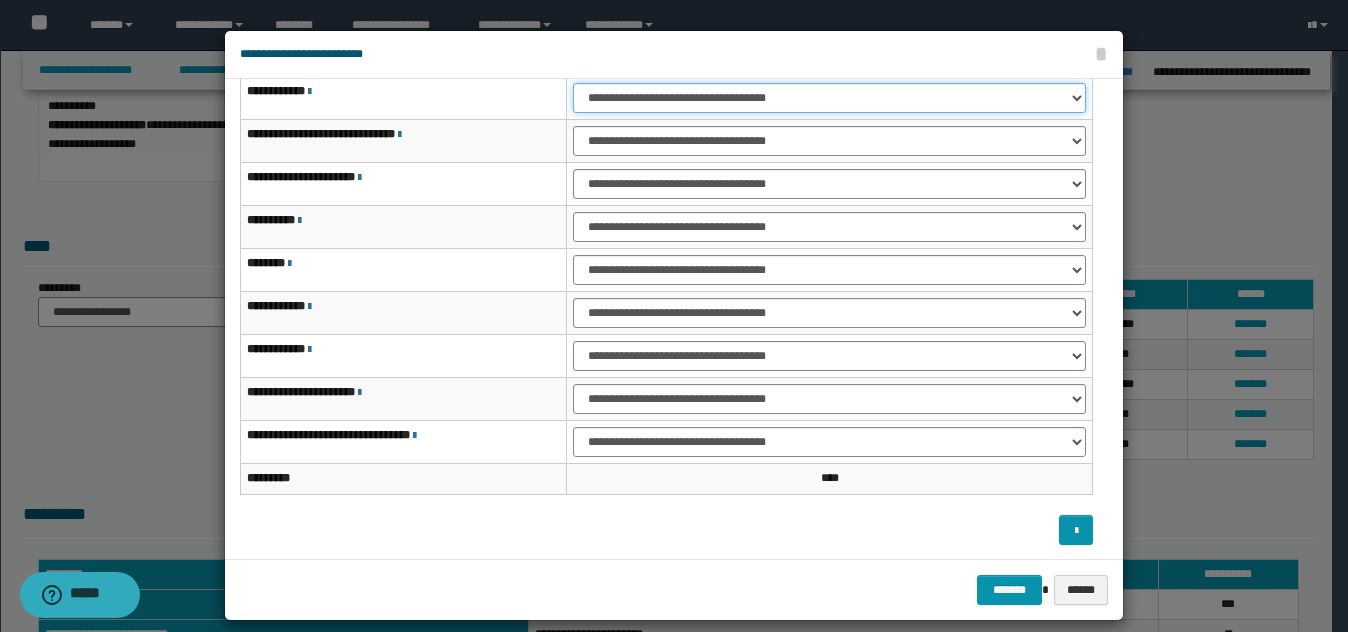 click on "**********" at bounding box center [829, 98] 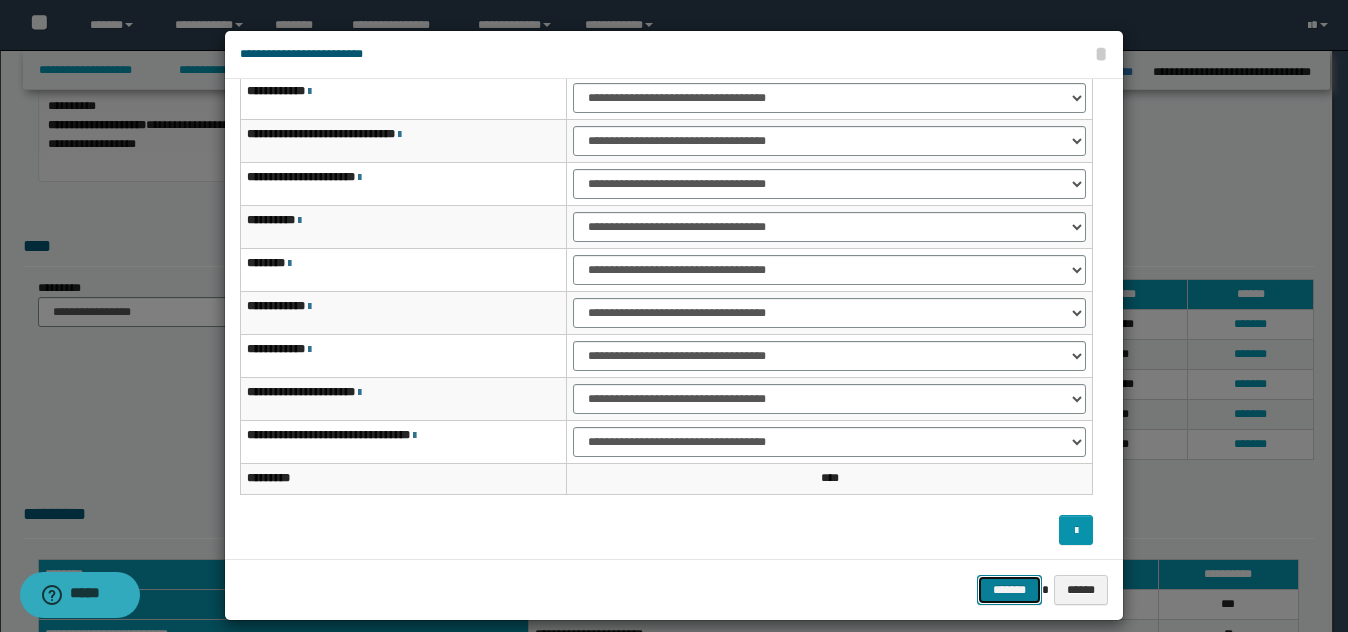 click on "*******" at bounding box center [1009, 590] 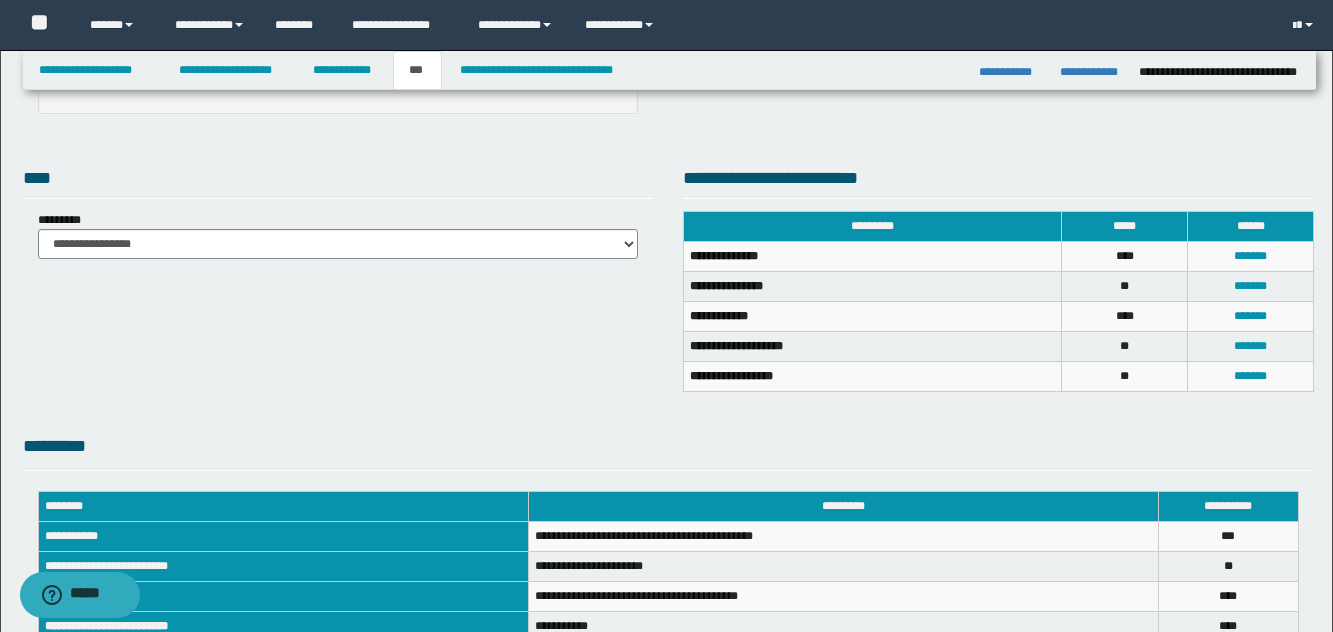 scroll, scrollTop: 398, scrollLeft: 0, axis: vertical 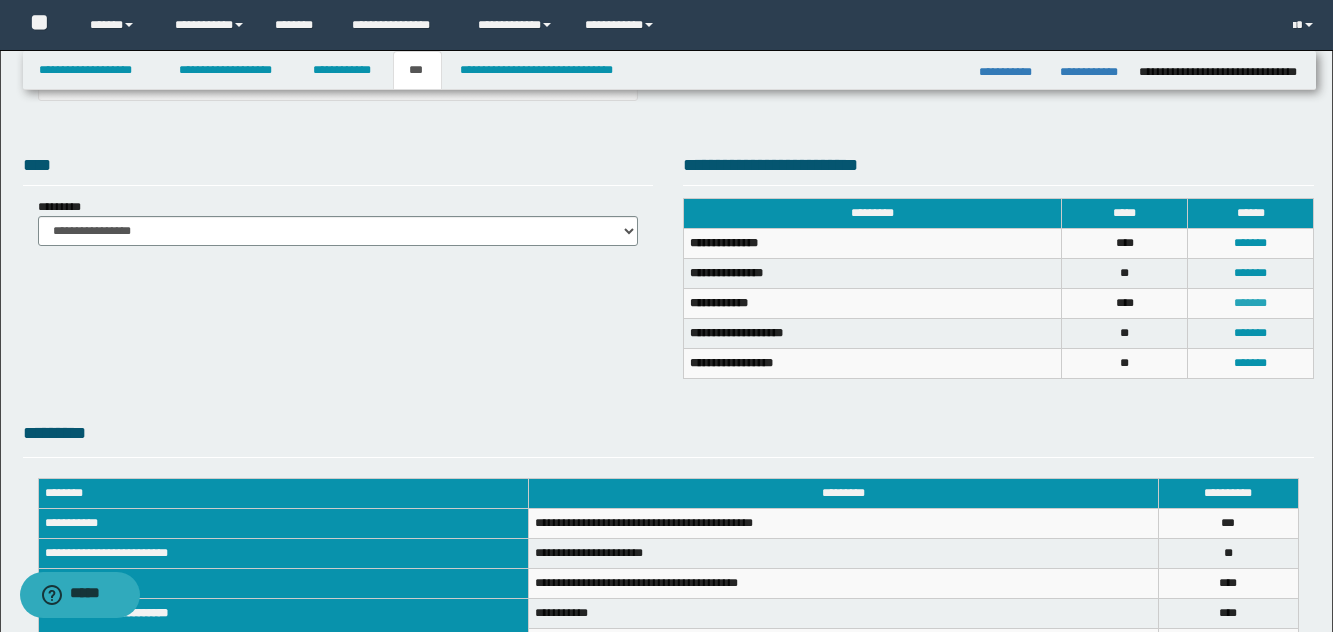 click on "*******" at bounding box center [1250, 303] 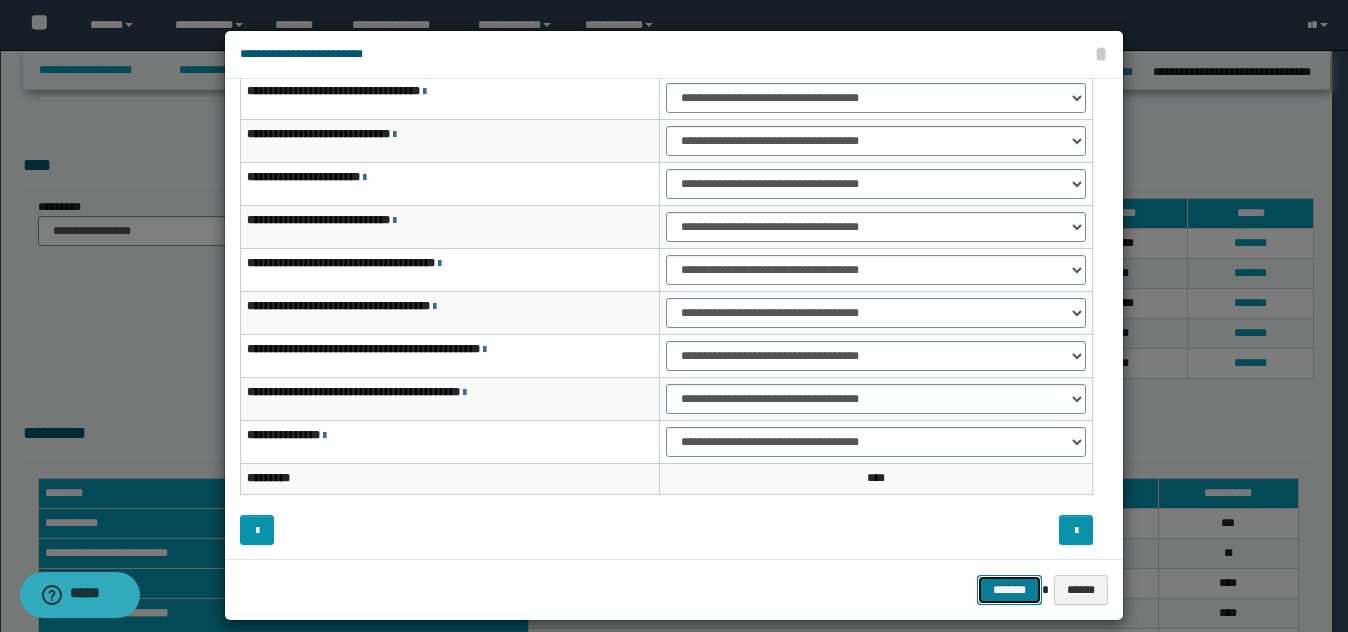 click on "*******" at bounding box center (1009, 590) 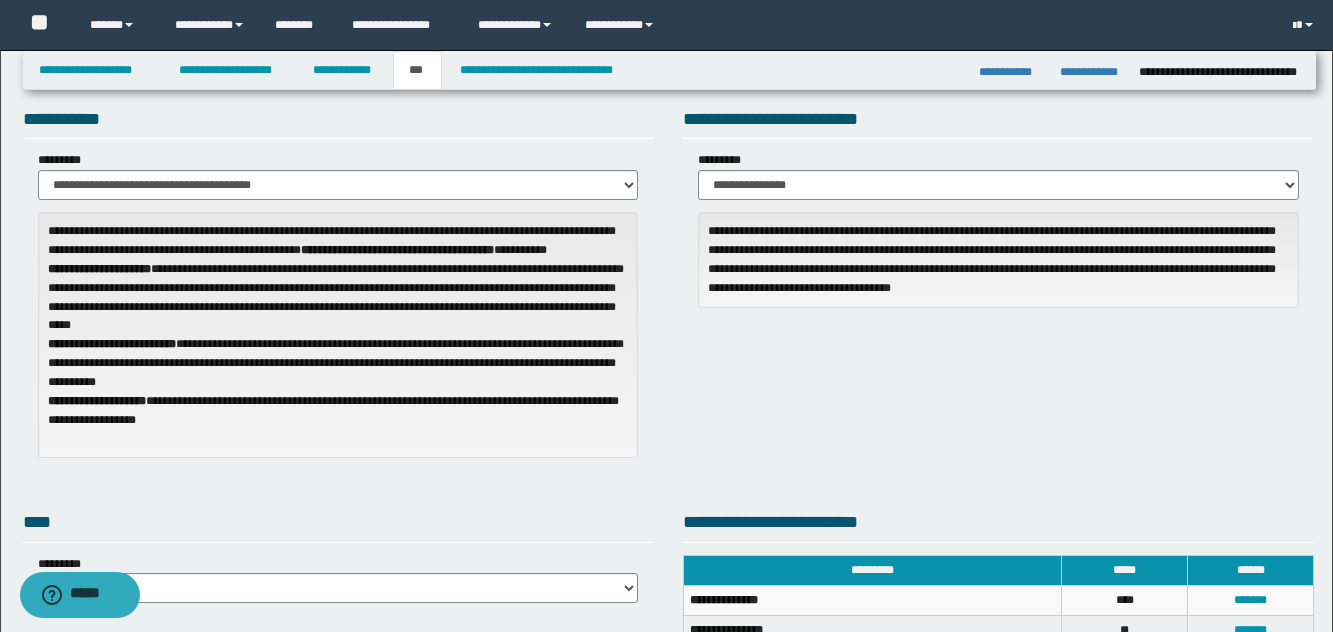 scroll, scrollTop: 39, scrollLeft: 0, axis: vertical 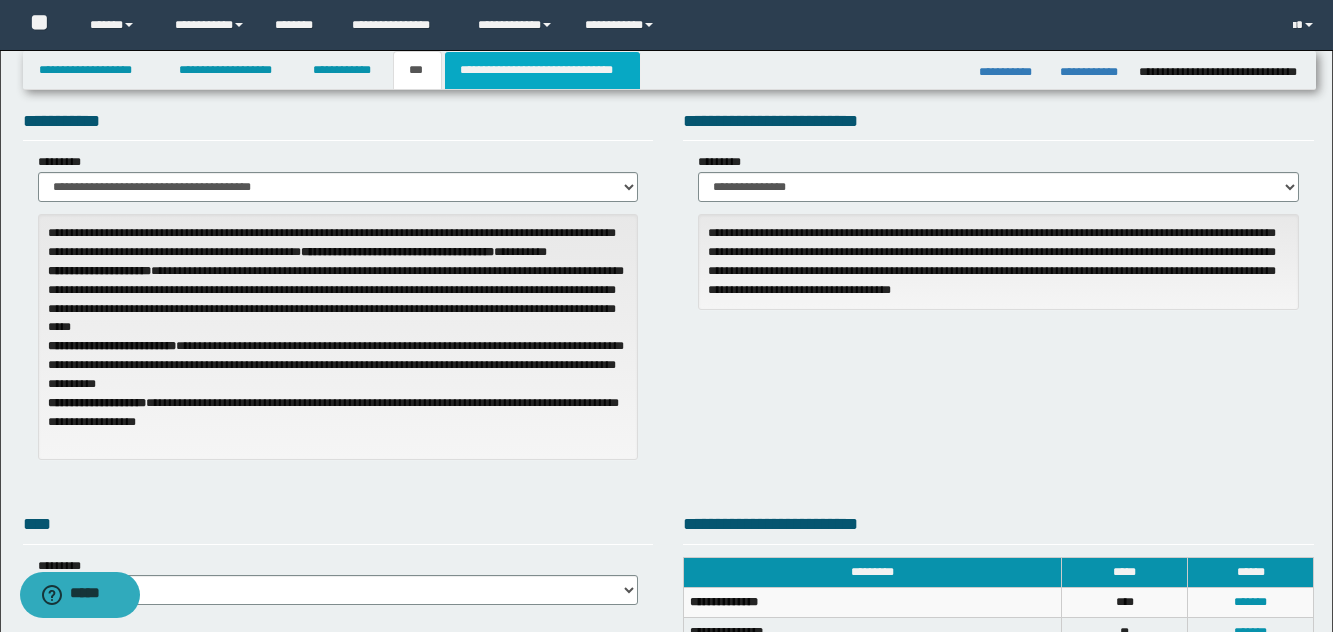 click on "**********" at bounding box center [542, 70] 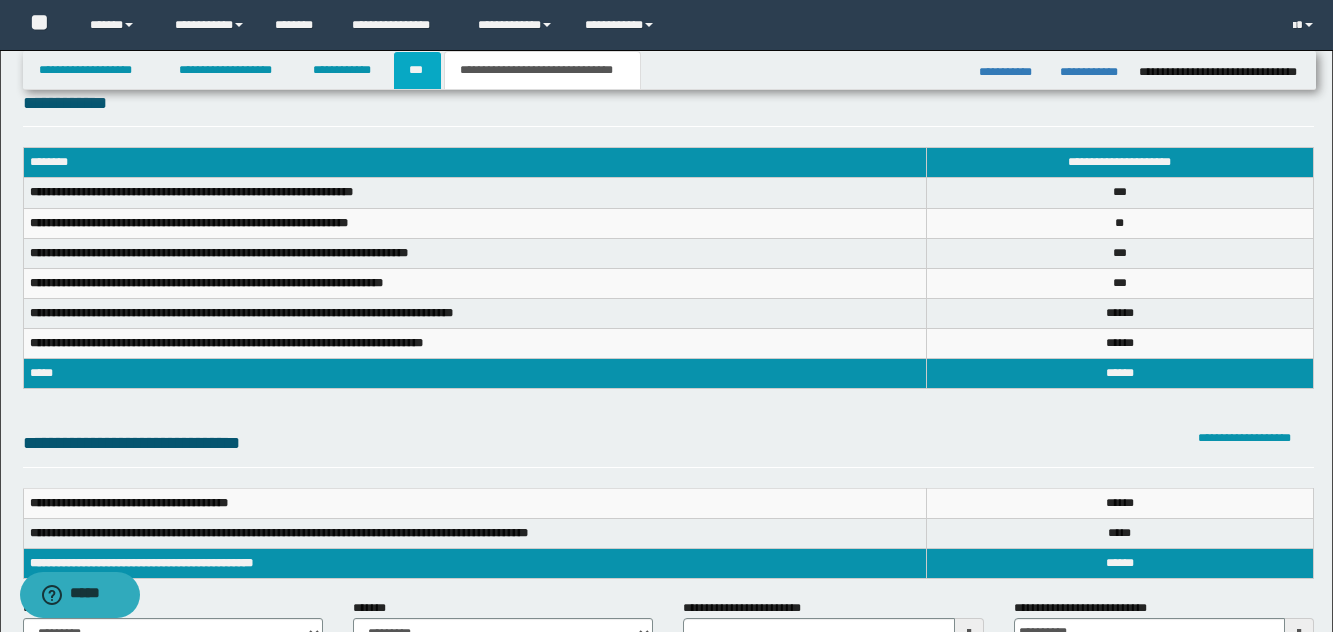 click on "***" at bounding box center [417, 70] 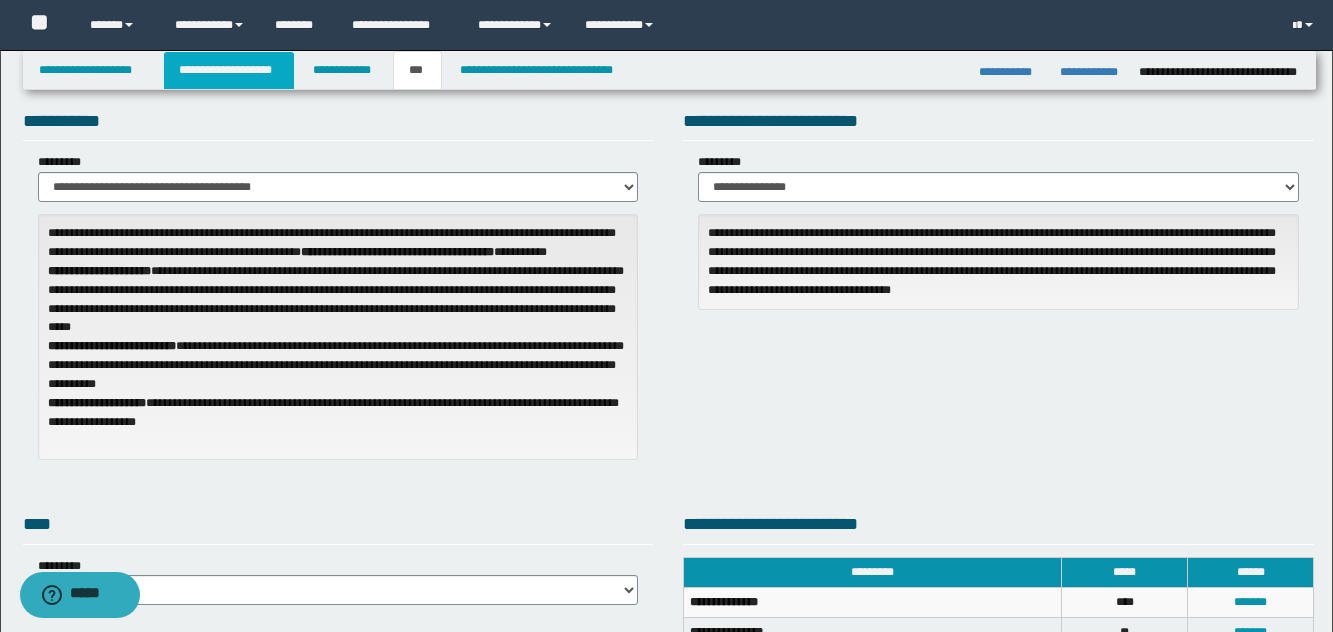 click on "**********" at bounding box center (229, 70) 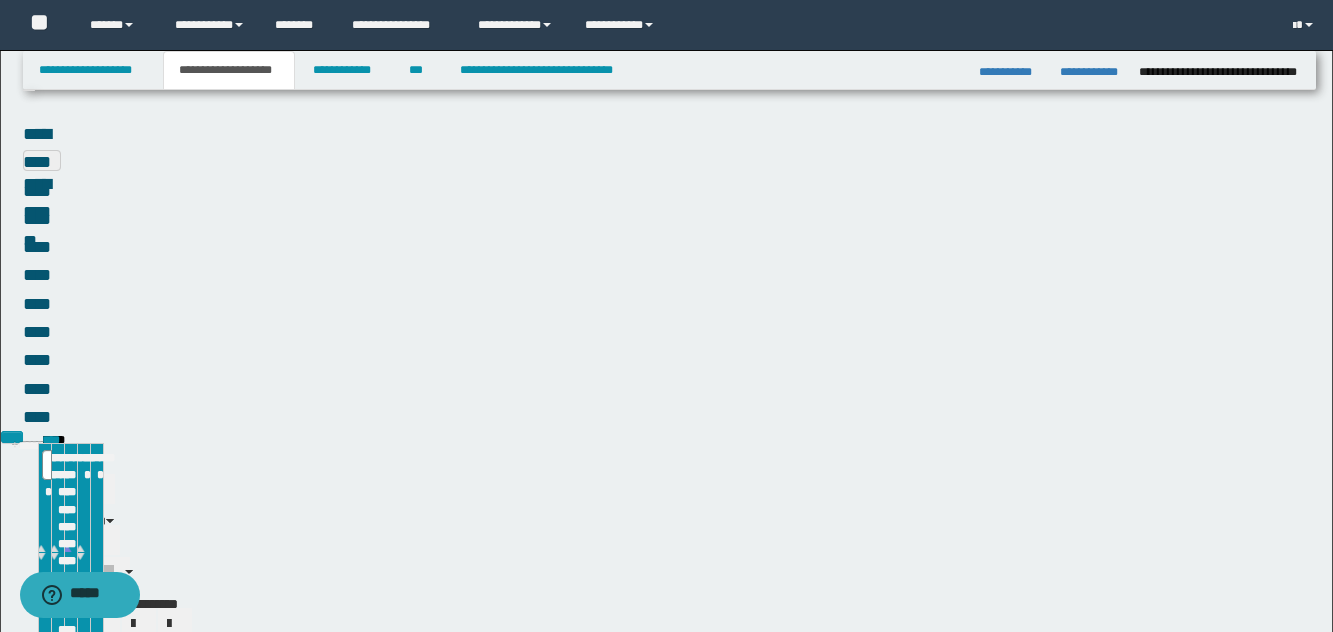 scroll, scrollTop: 70, scrollLeft: 0, axis: vertical 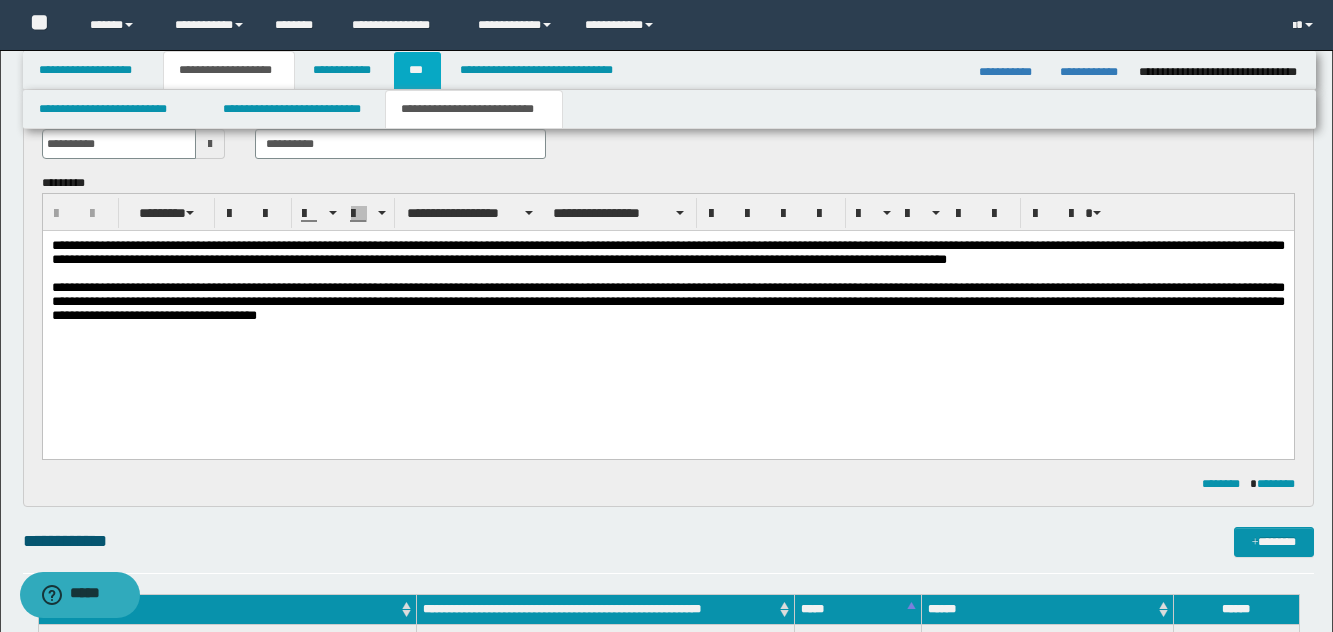 click on "***" at bounding box center (417, 70) 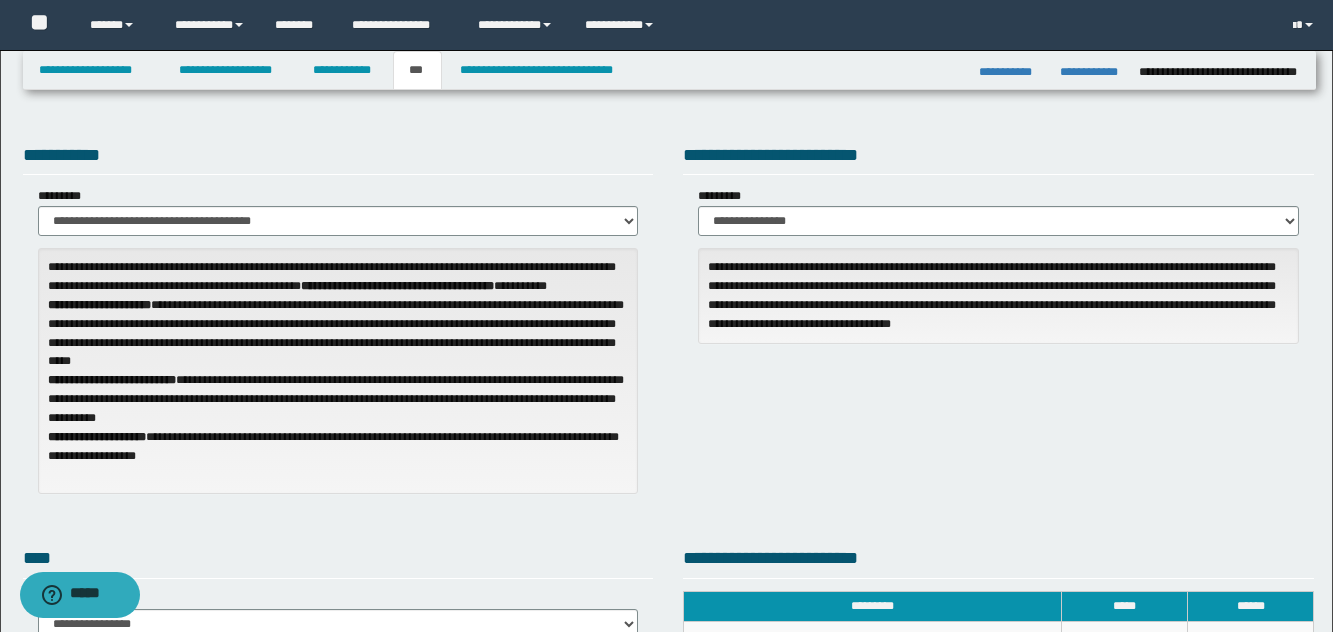 scroll, scrollTop: 1, scrollLeft: 0, axis: vertical 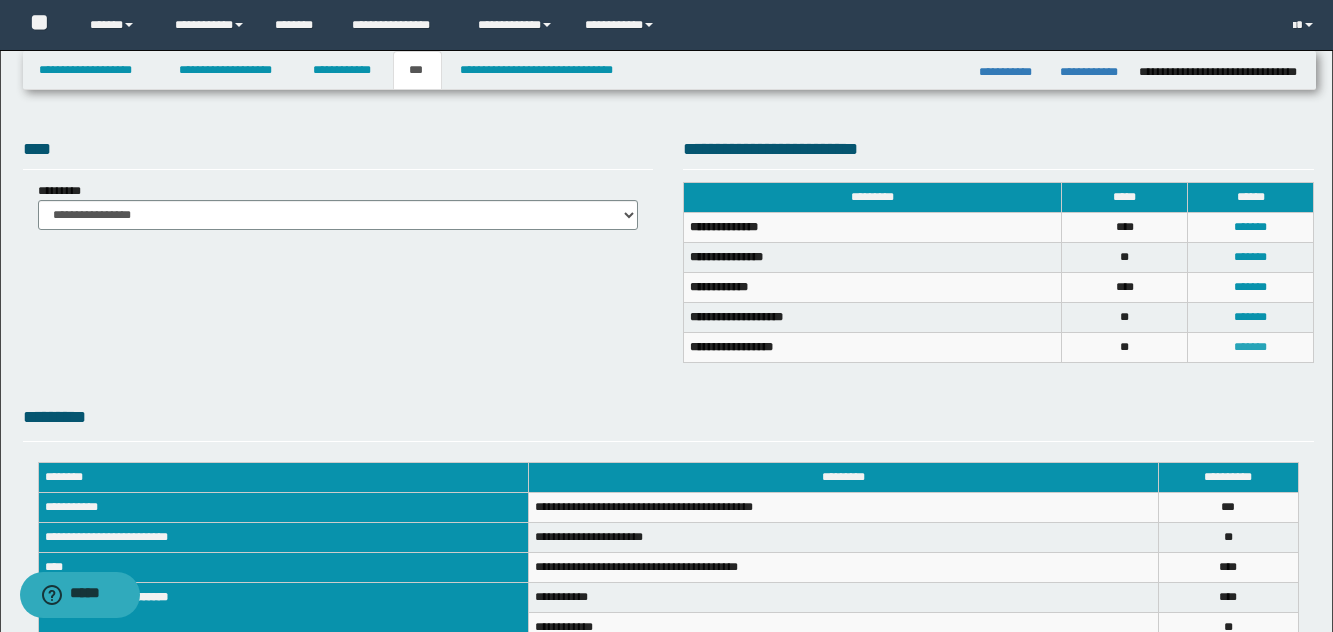 click on "*******" at bounding box center (1250, 347) 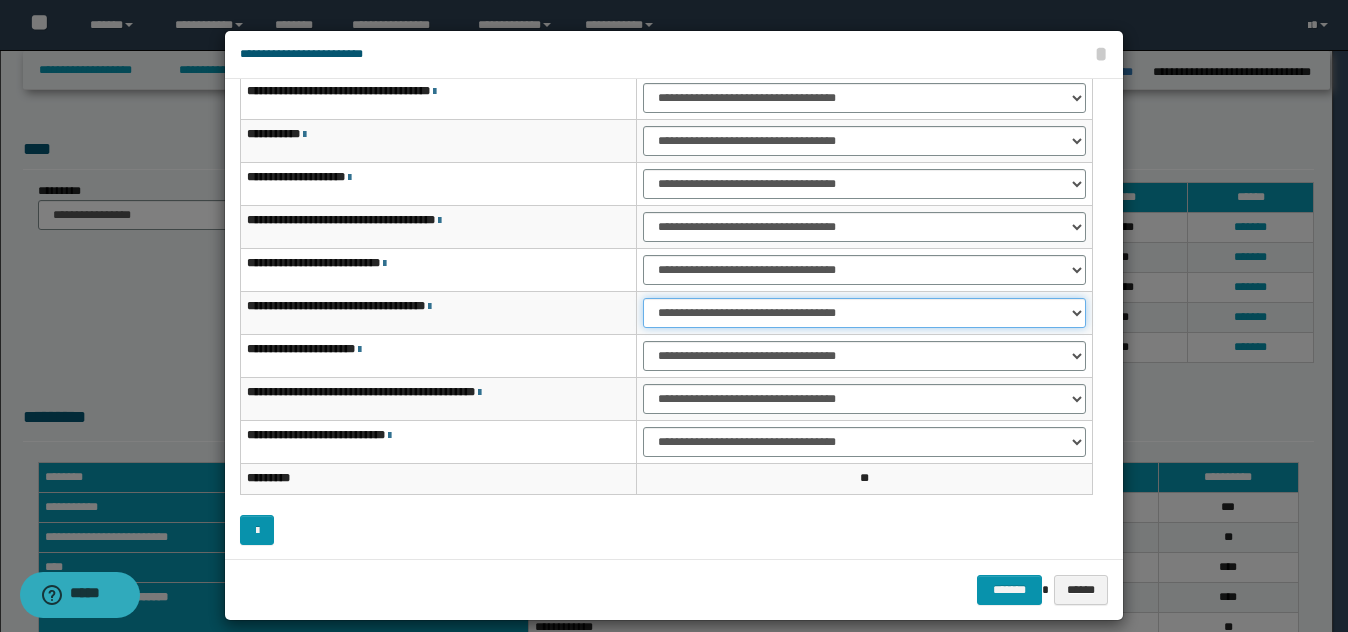 click on "**********" at bounding box center (864, 313) 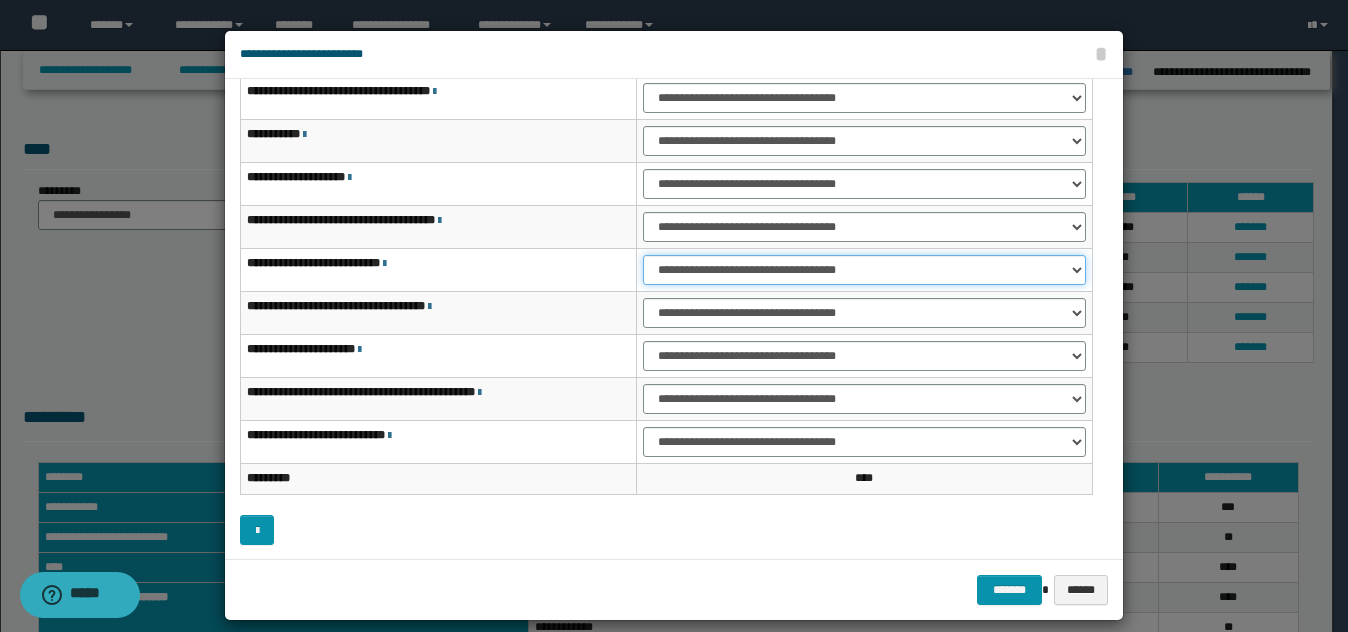 click on "**********" at bounding box center [864, 270] 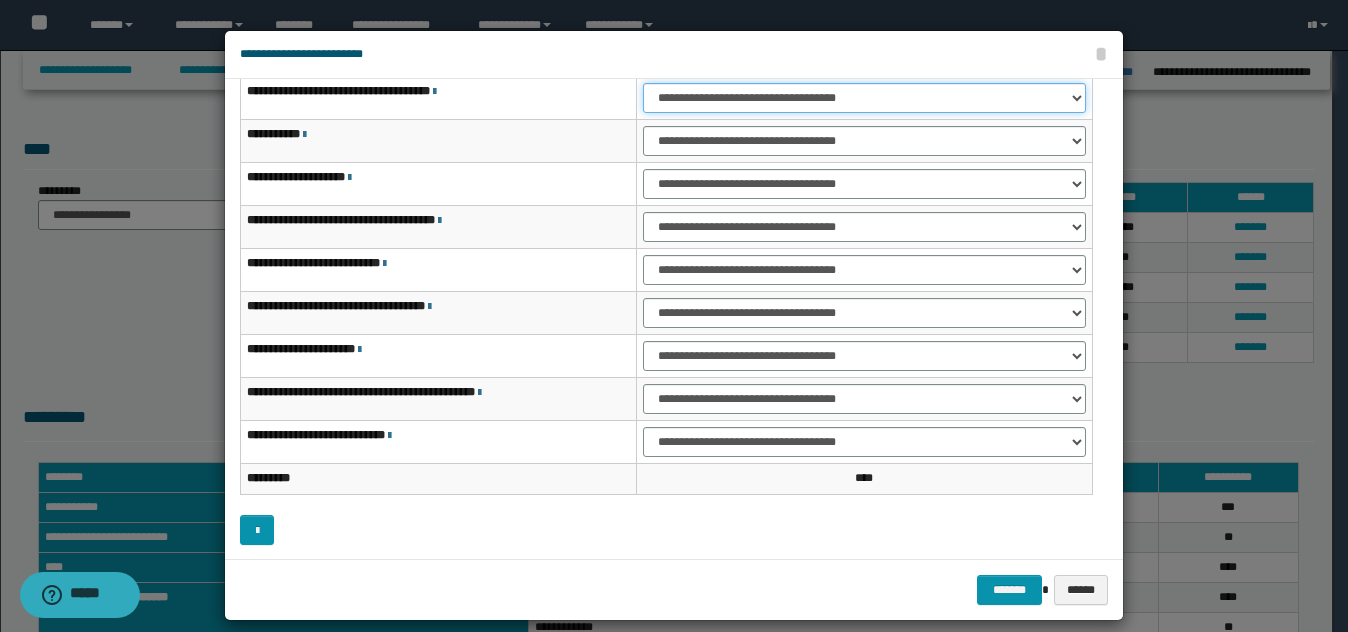 click on "**********" at bounding box center [864, 98] 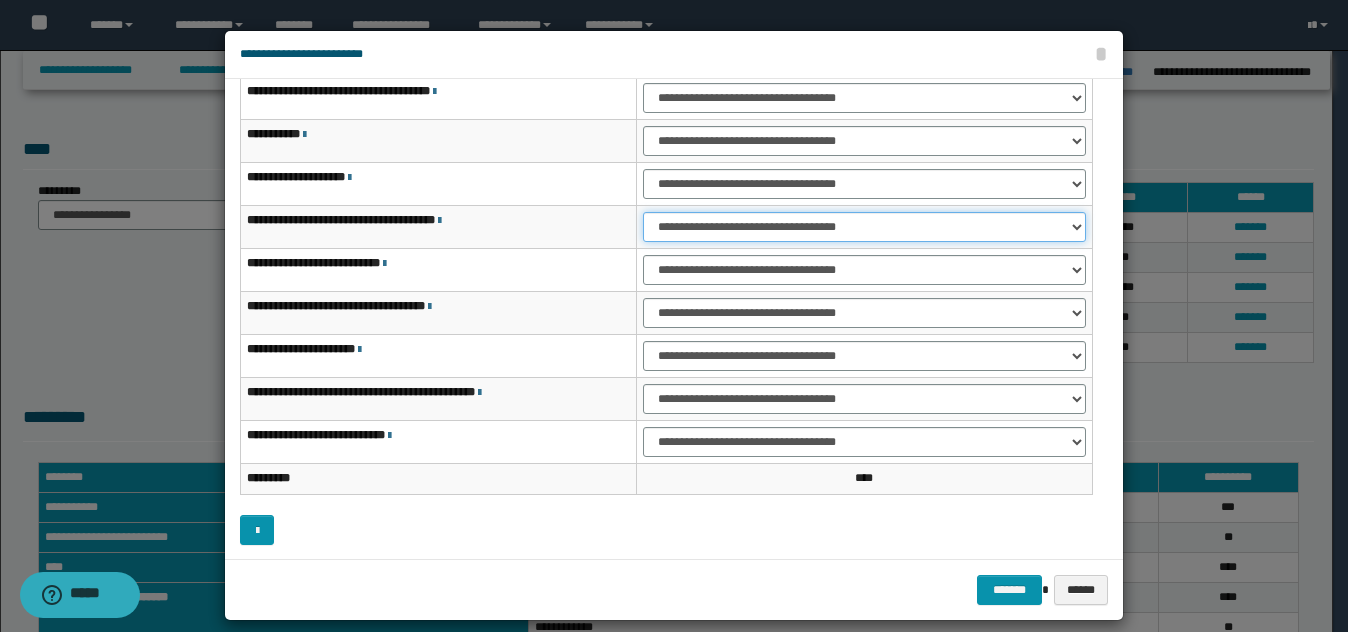 click on "**********" at bounding box center (864, 227) 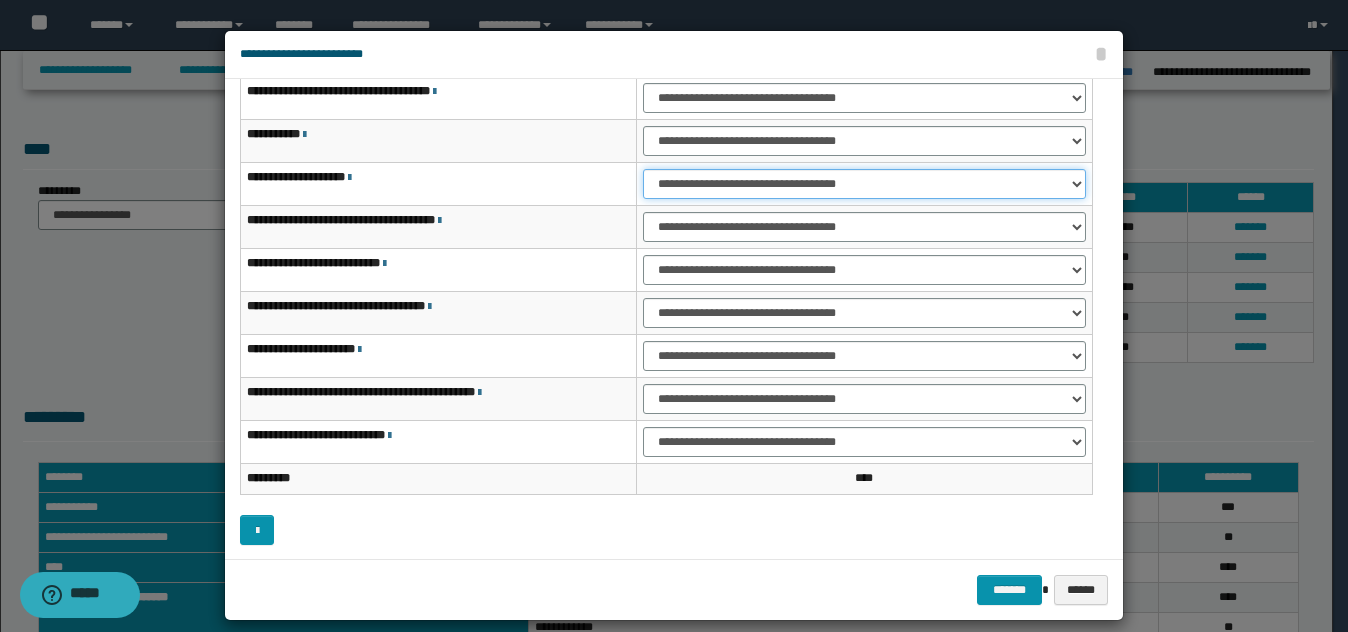 click on "**********" at bounding box center [864, 184] 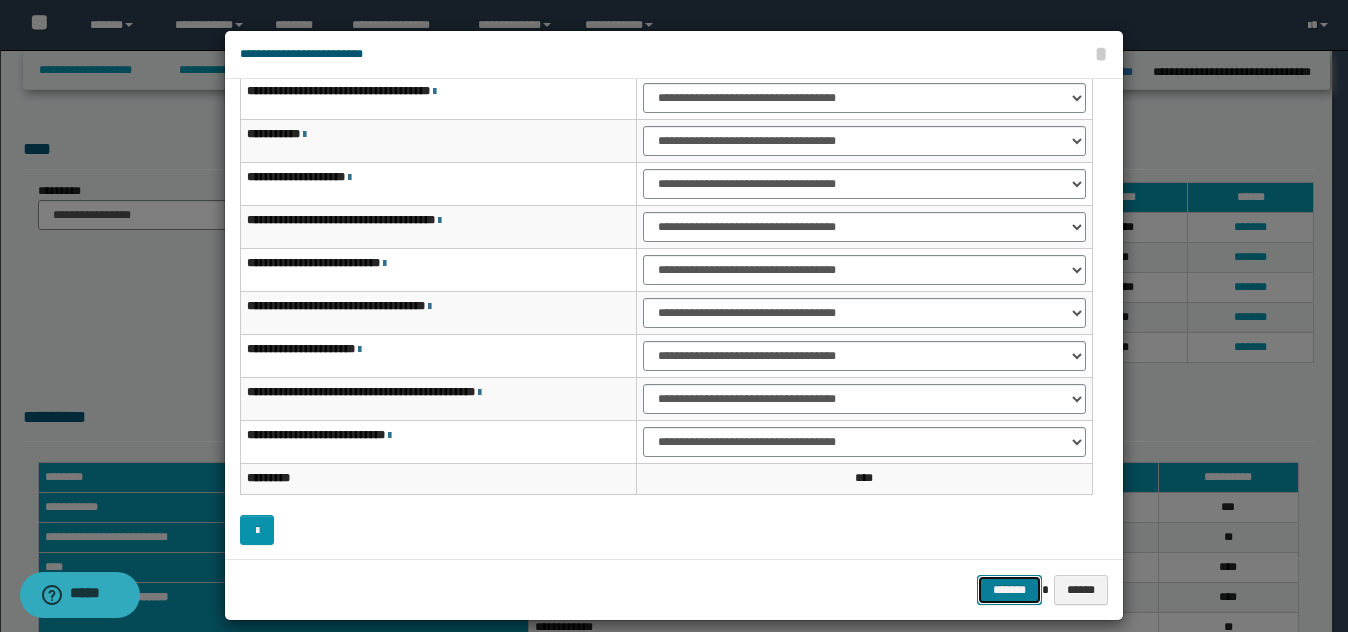 click on "*******" at bounding box center [1009, 590] 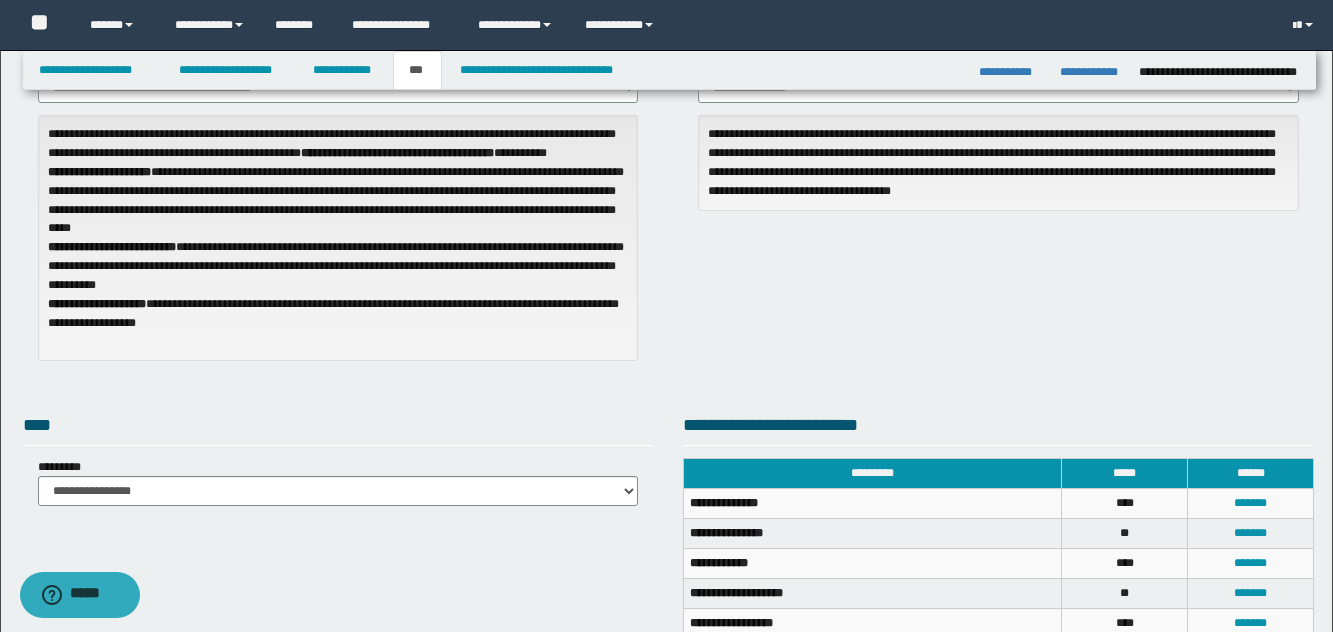 scroll, scrollTop: 0, scrollLeft: 0, axis: both 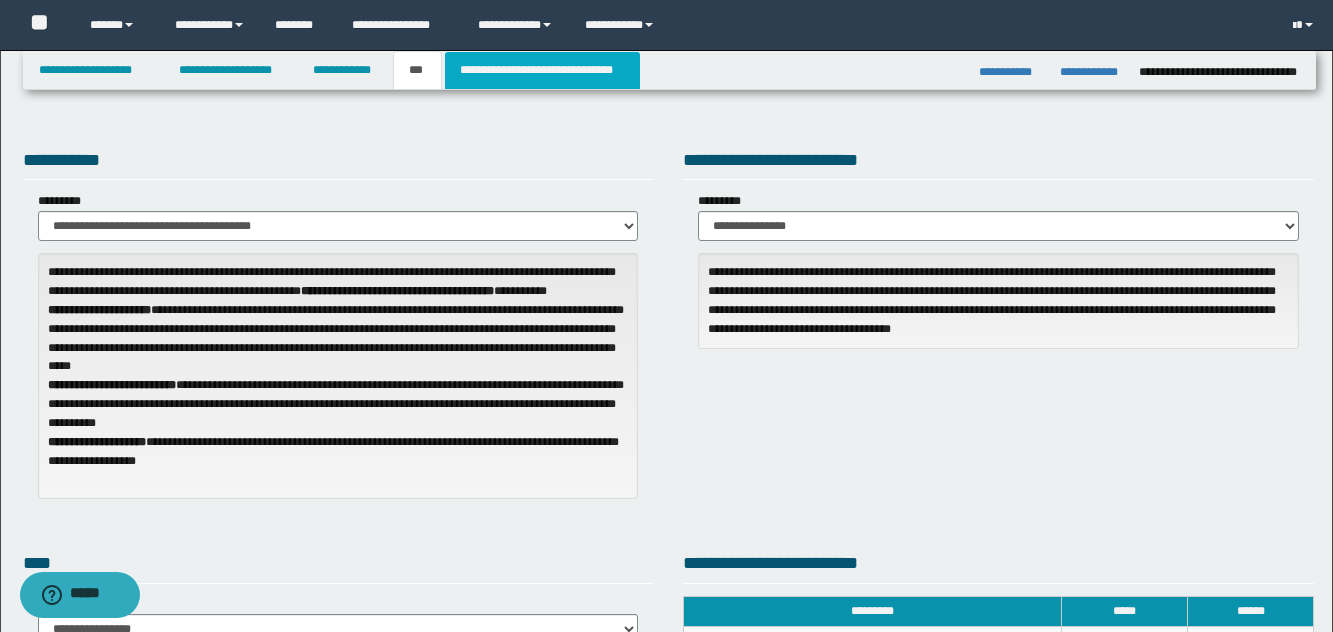 click on "**********" at bounding box center [542, 70] 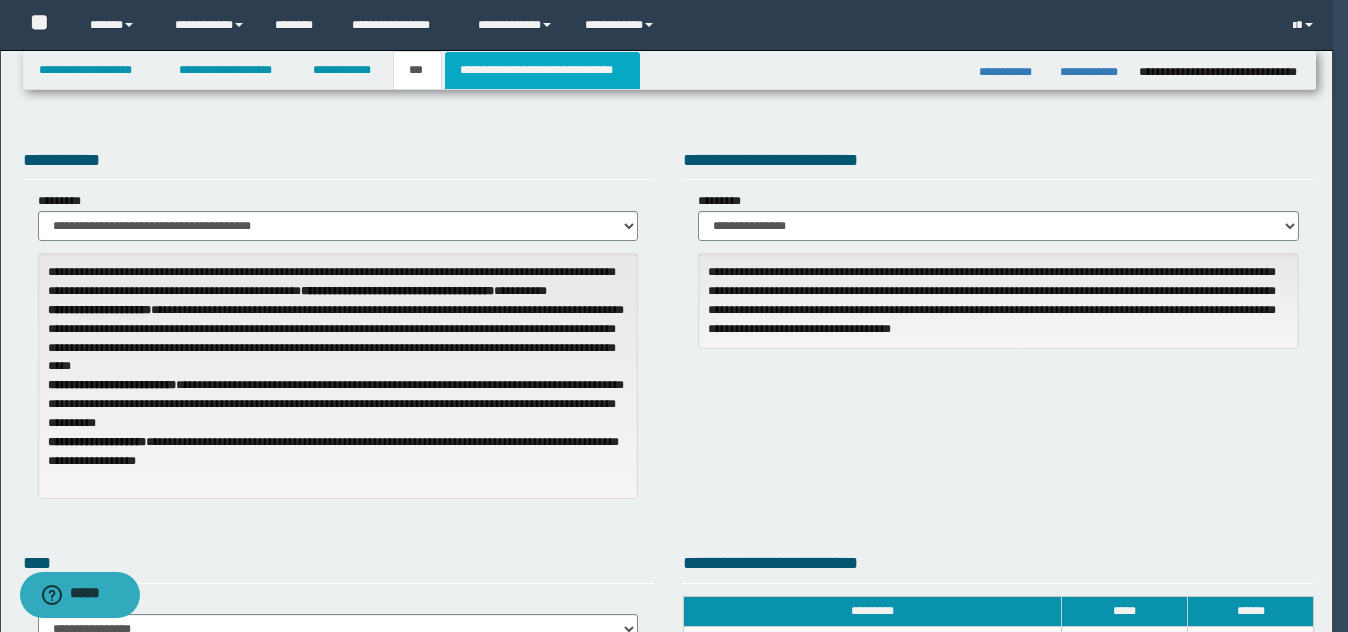 type 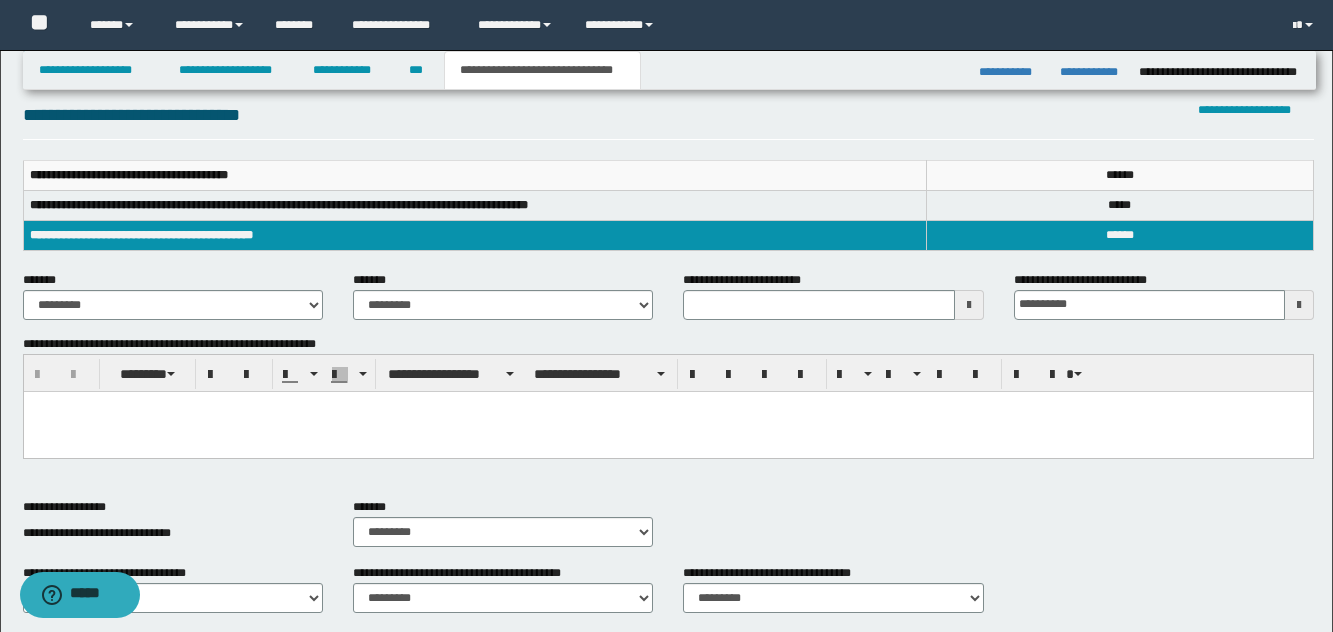 scroll, scrollTop: 0, scrollLeft: 0, axis: both 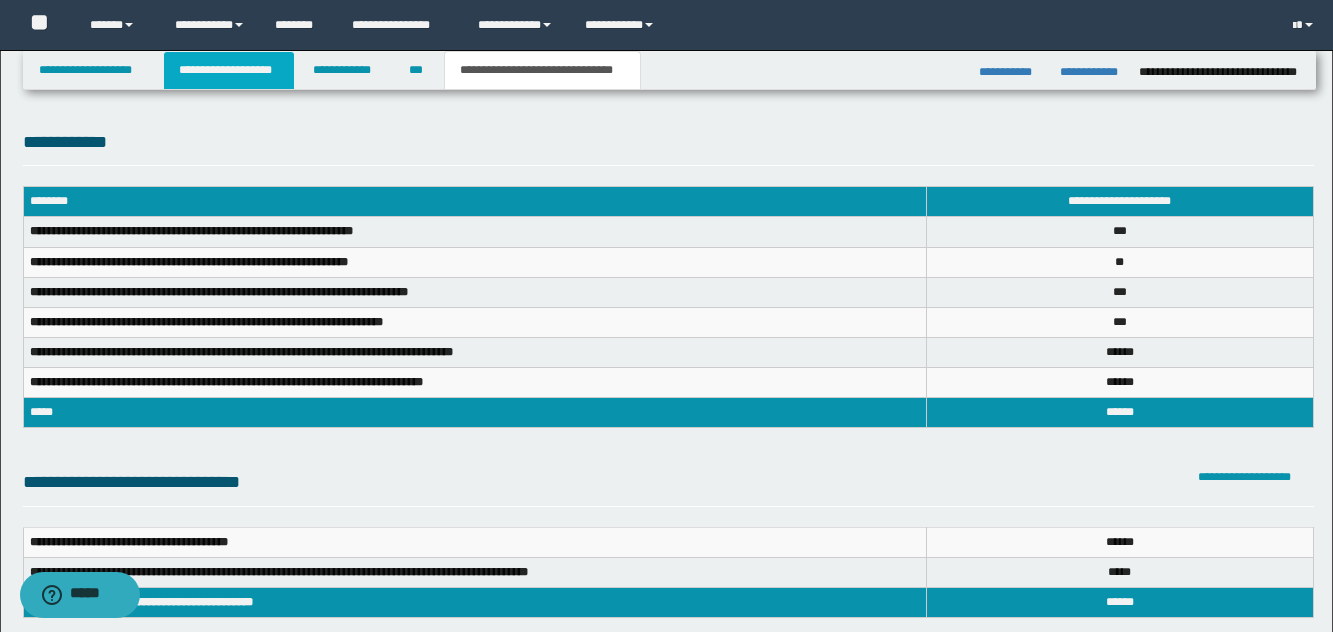 click on "**********" at bounding box center [229, 70] 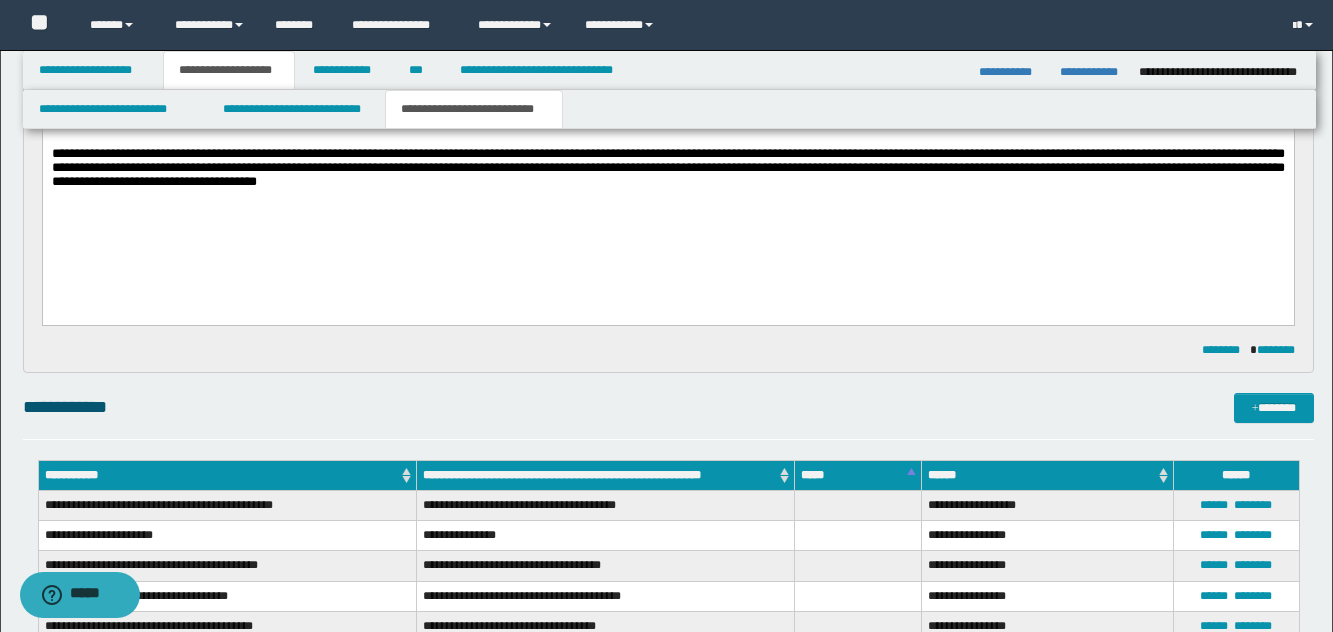 scroll, scrollTop: 296, scrollLeft: 0, axis: vertical 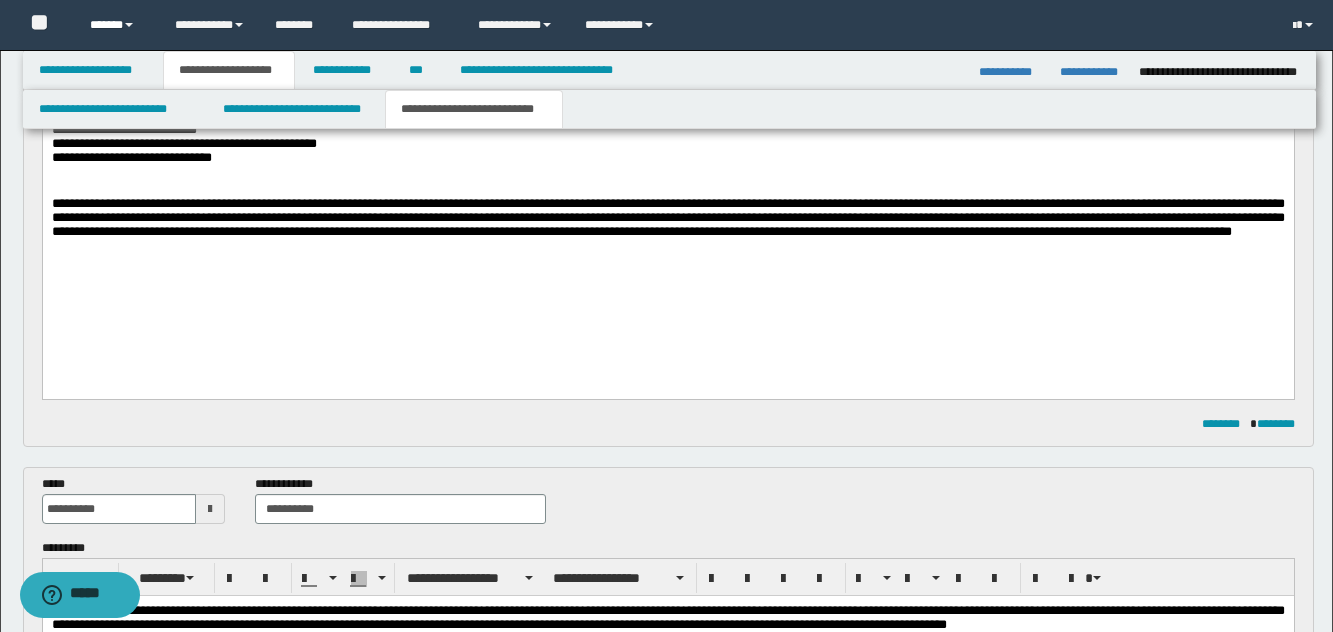 click on "******" at bounding box center [117, 25] 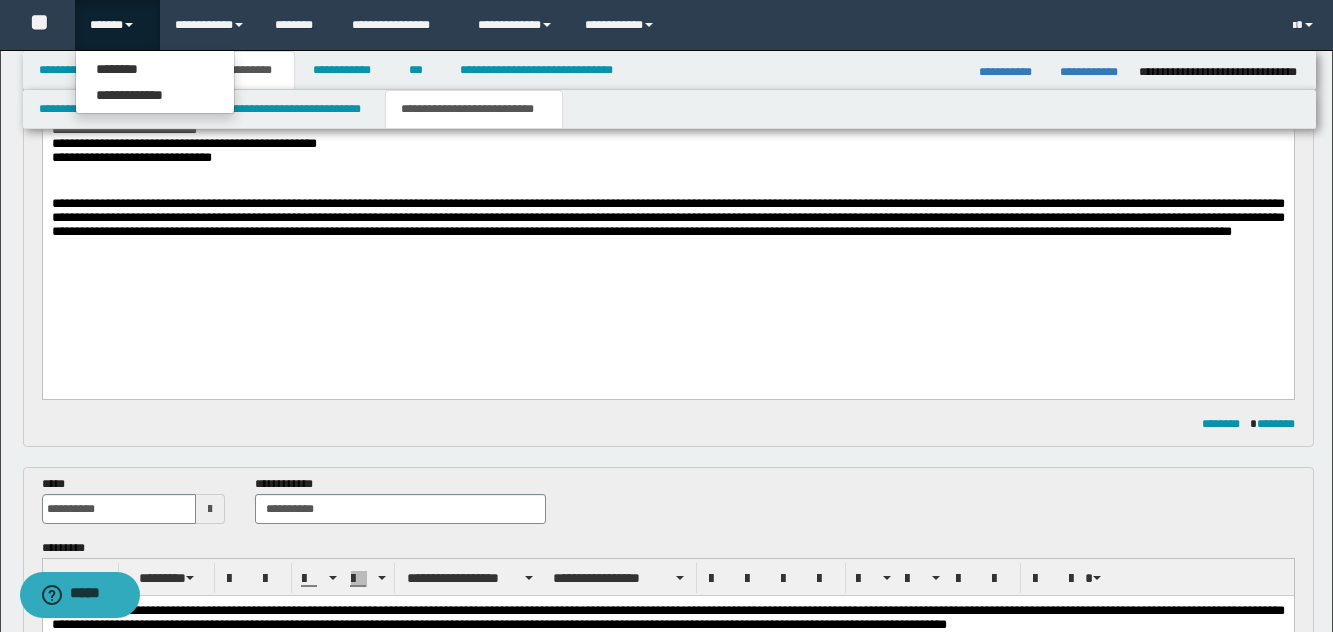 click on "**********" at bounding box center [667, 185] 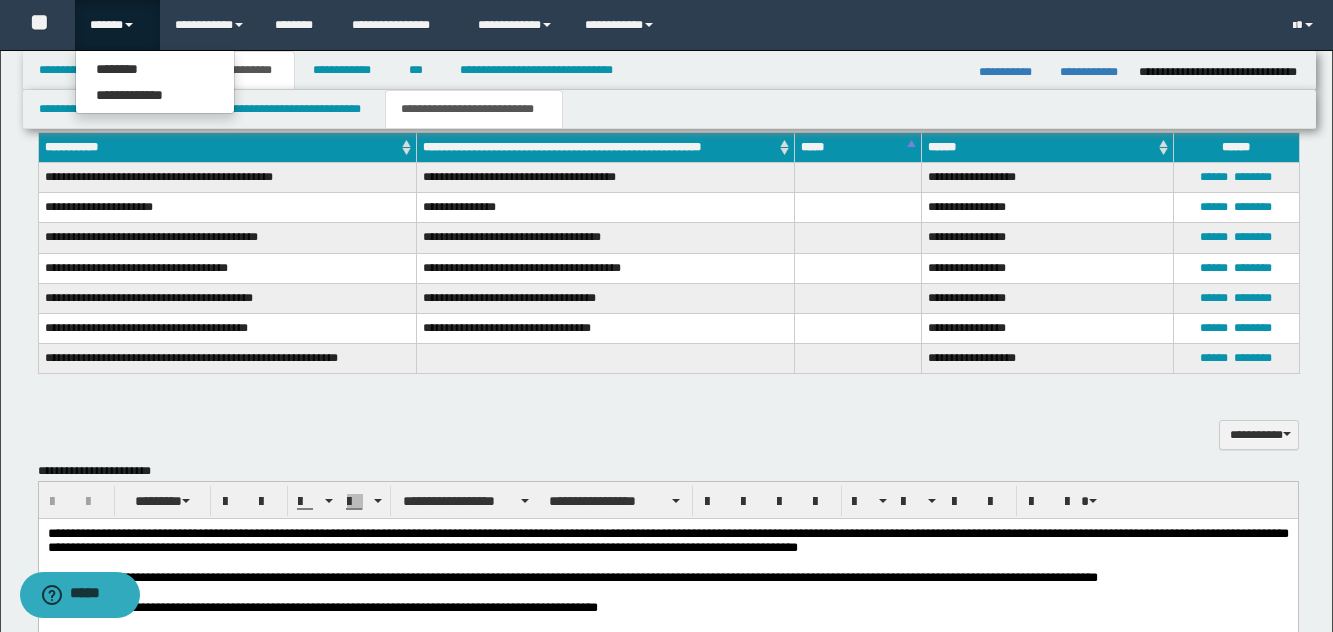 scroll, scrollTop: 0, scrollLeft: 0, axis: both 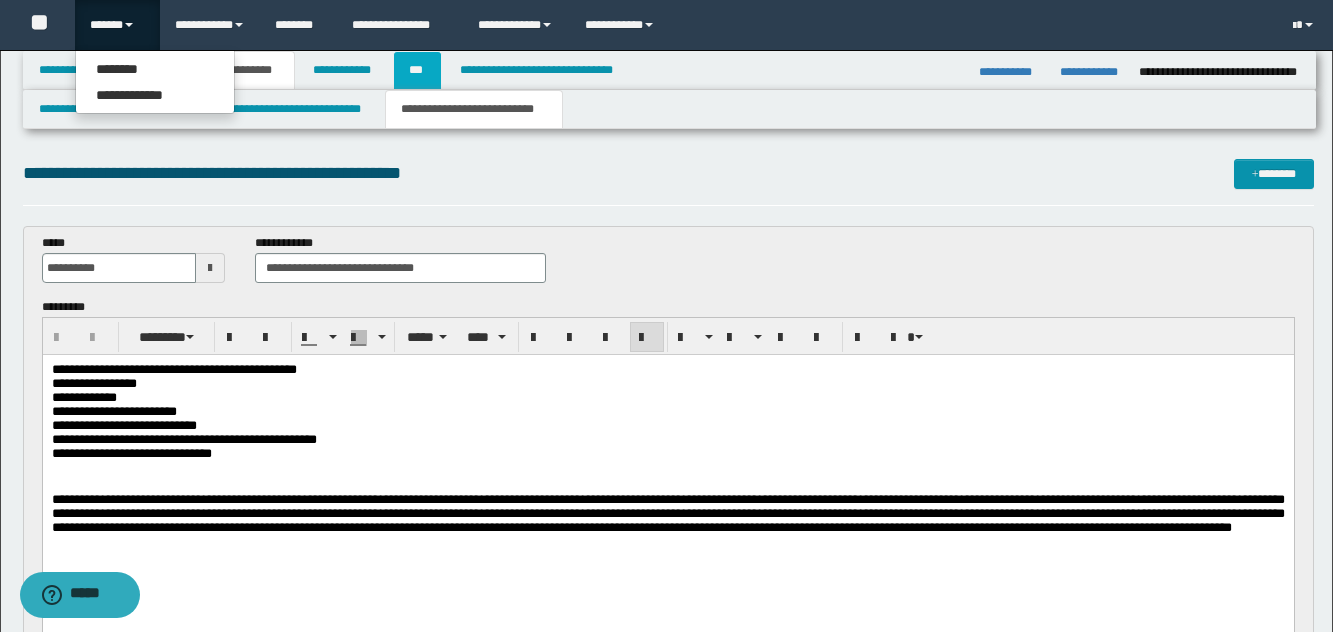 click on "***" at bounding box center (417, 70) 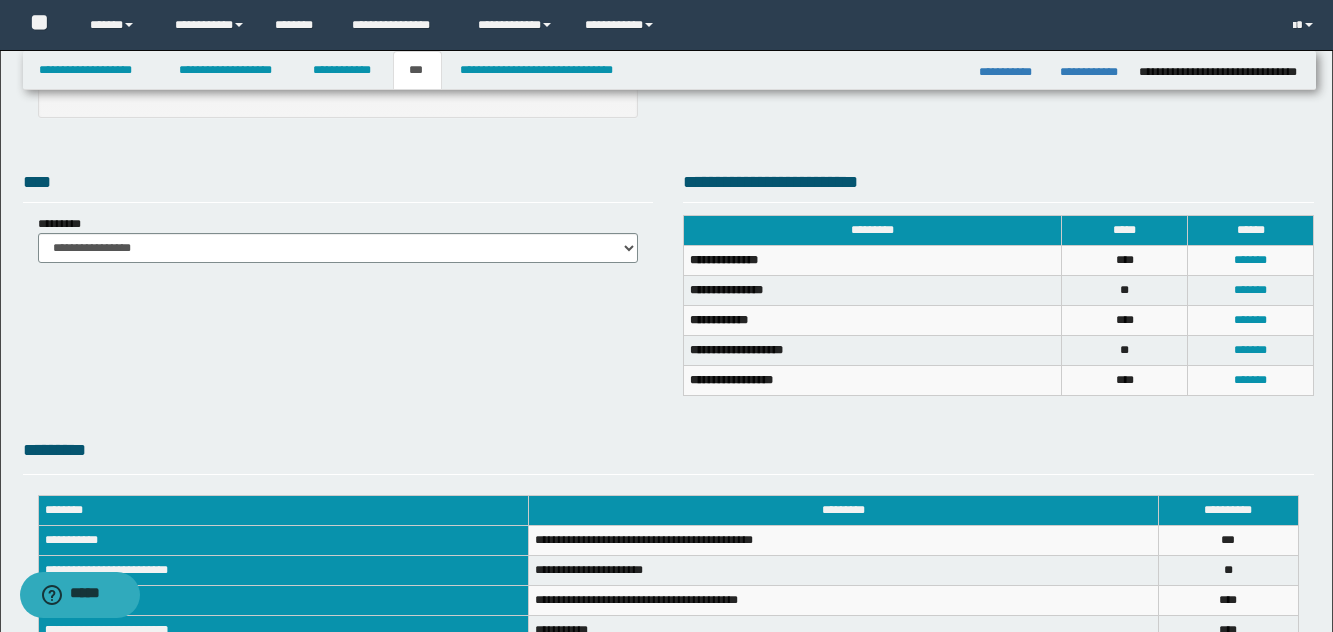 scroll, scrollTop: 0, scrollLeft: 0, axis: both 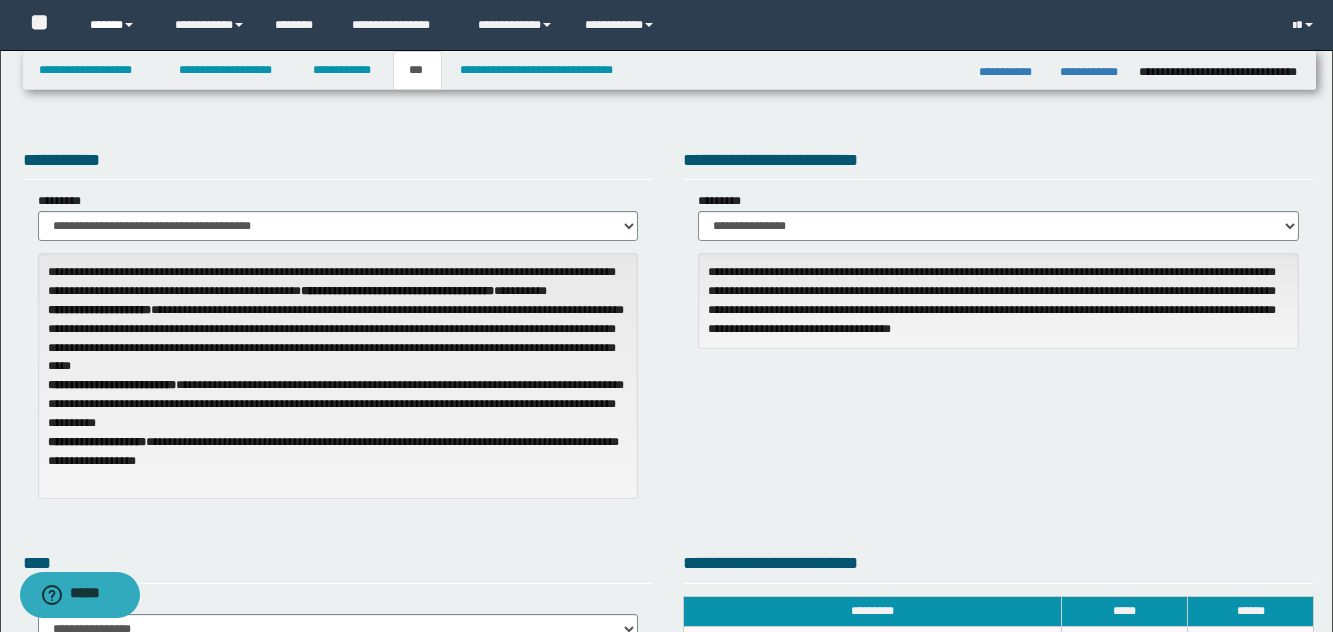 click on "******" at bounding box center (117, 25) 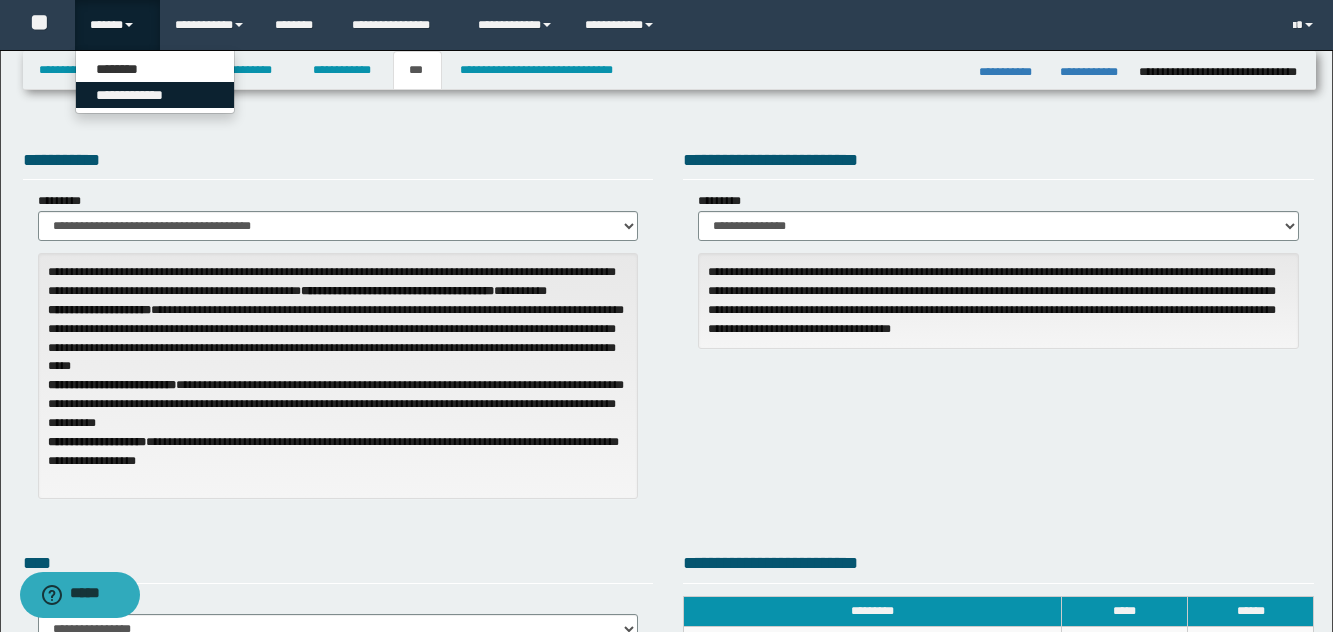 click on "**********" at bounding box center (155, 95) 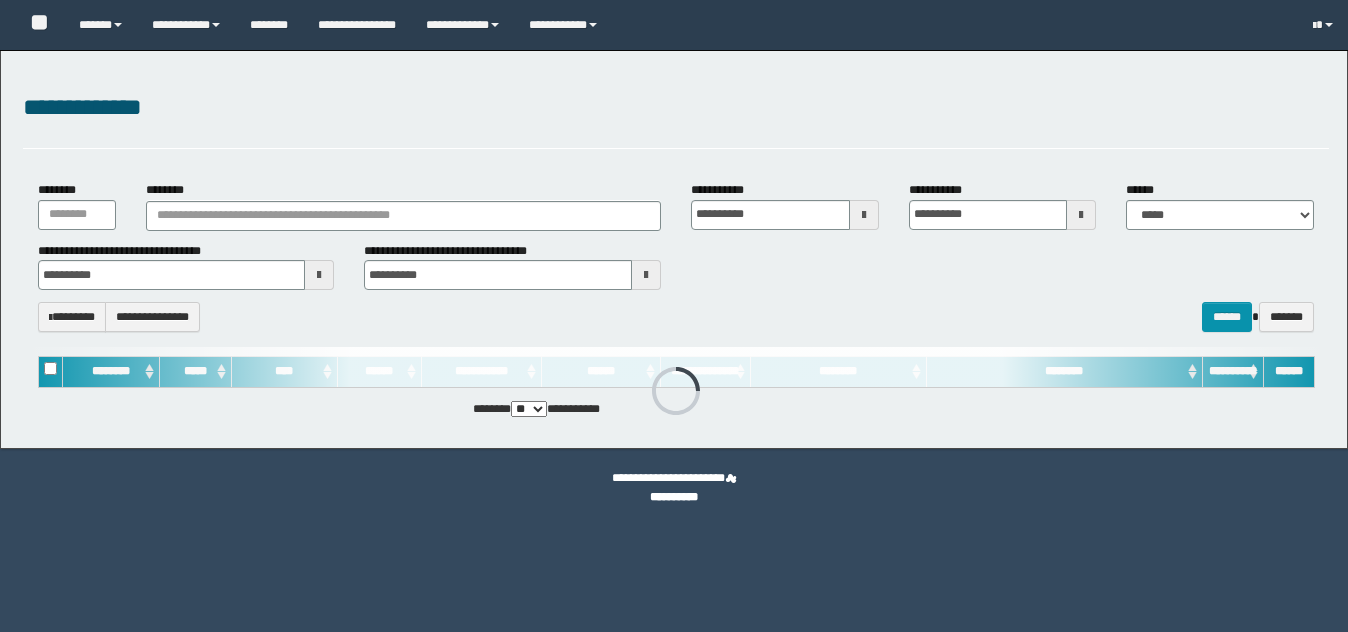scroll, scrollTop: 0, scrollLeft: 0, axis: both 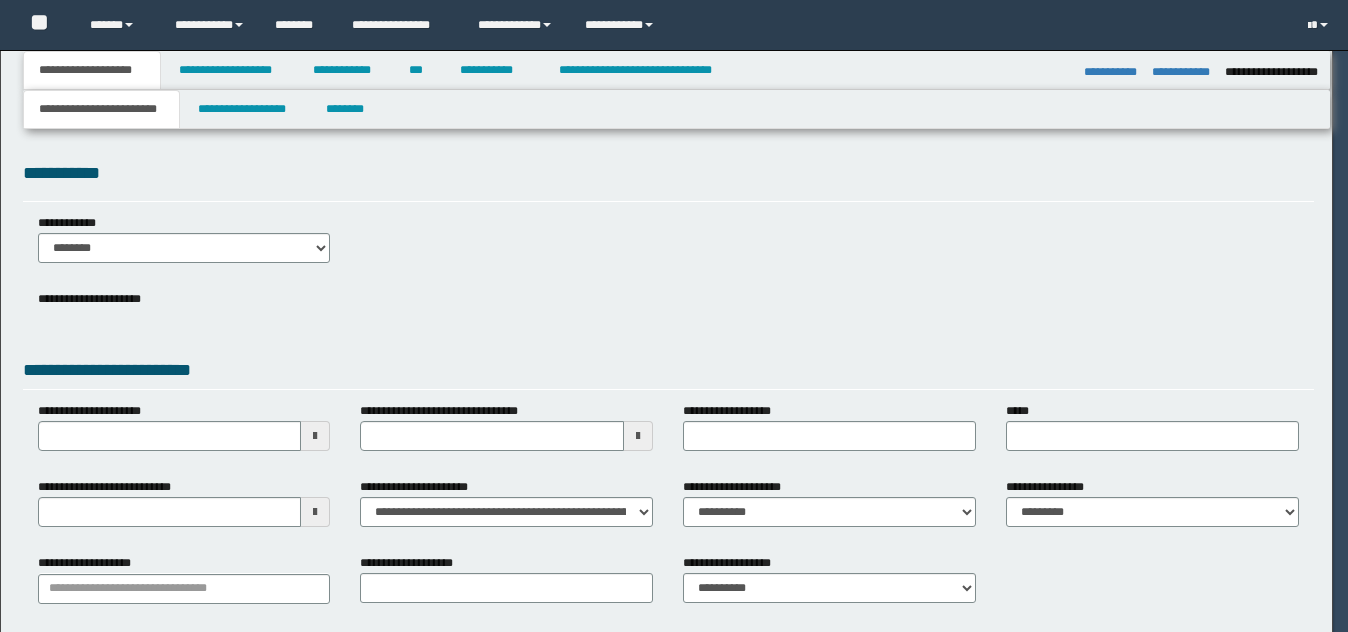 type on "**********" 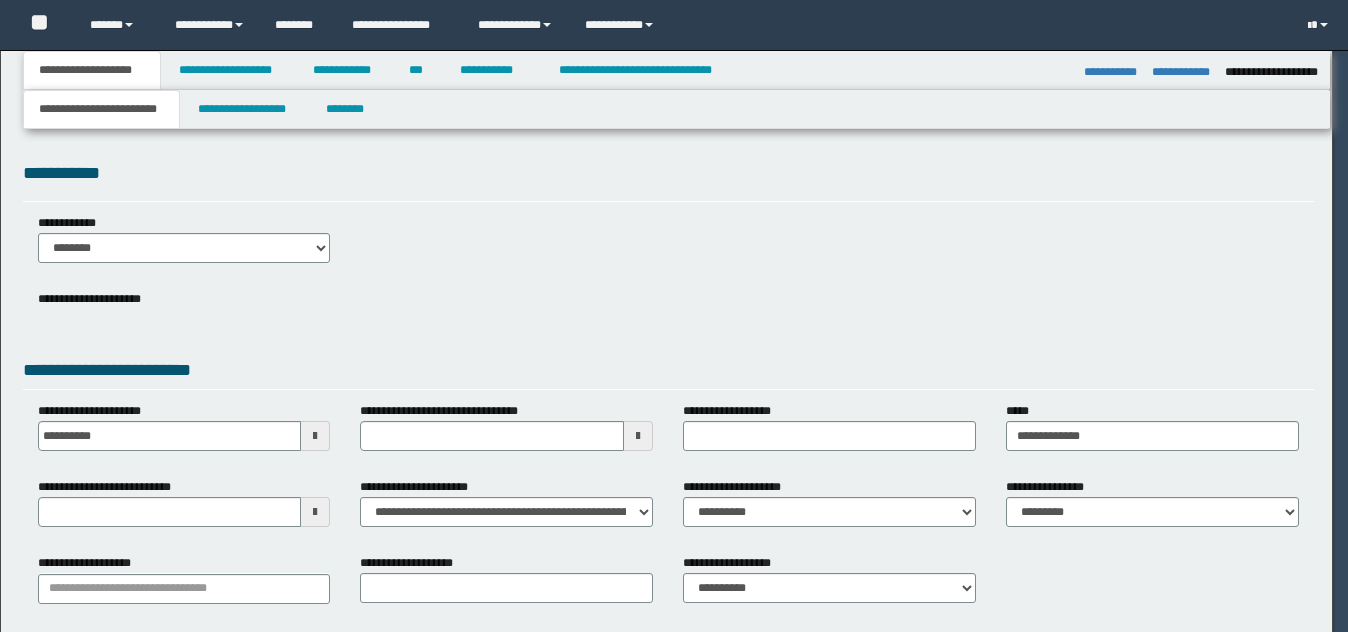 type on "**********" 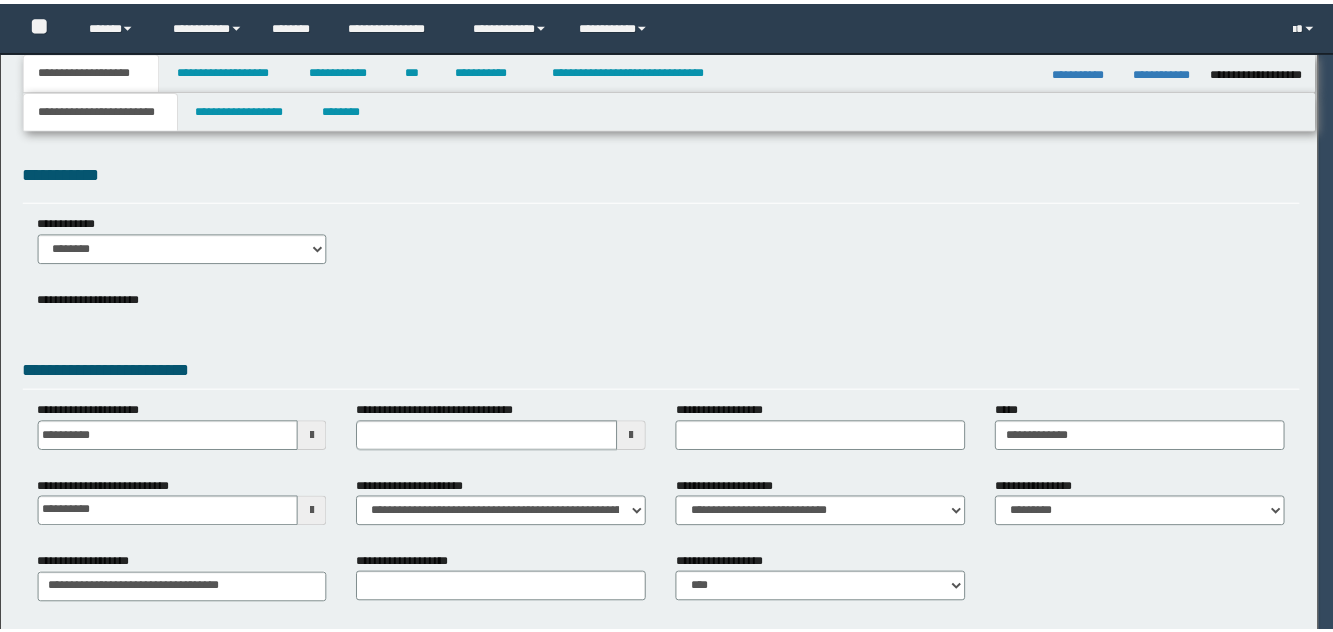 scroll, scrollTop: 0, scrollLeft: 0, axis: both 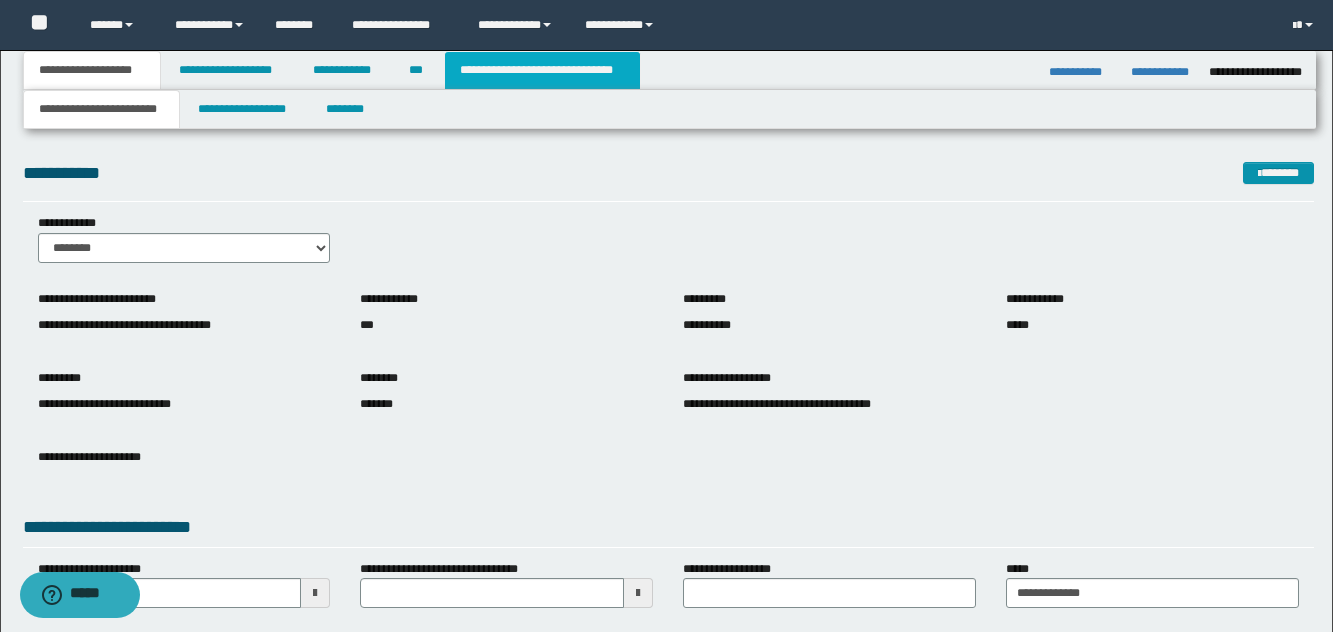 click on "**********" at bounding box center (542, 70) 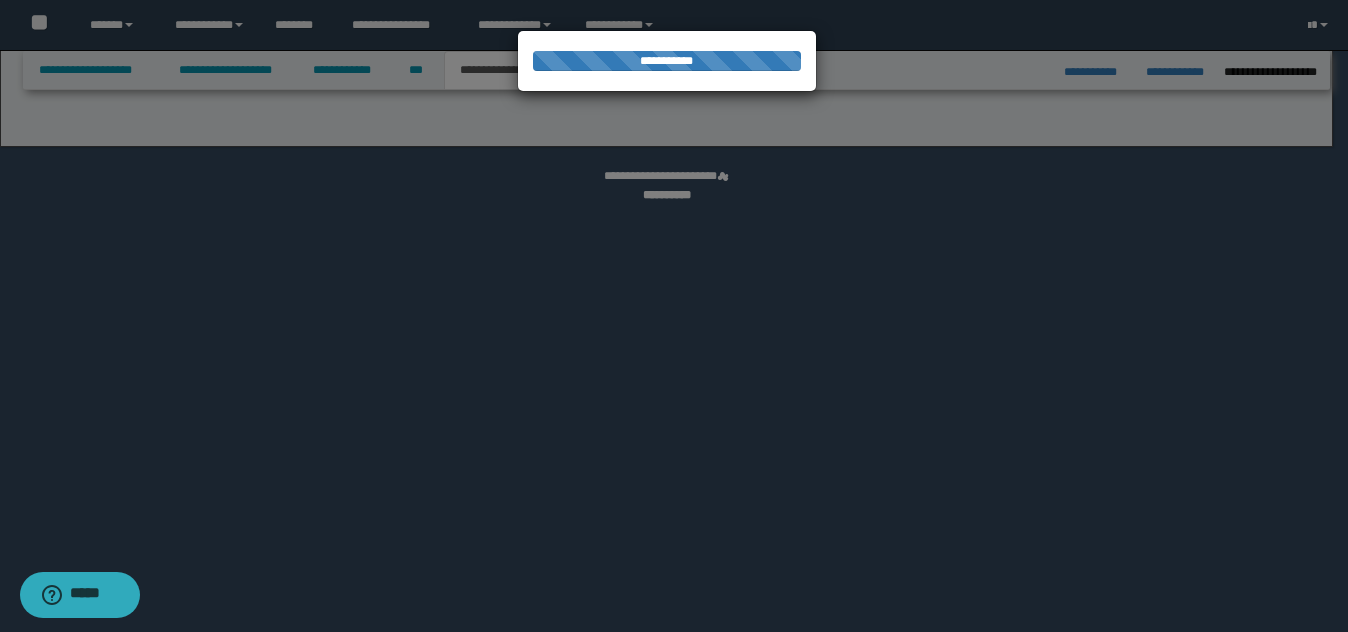 select on "*" 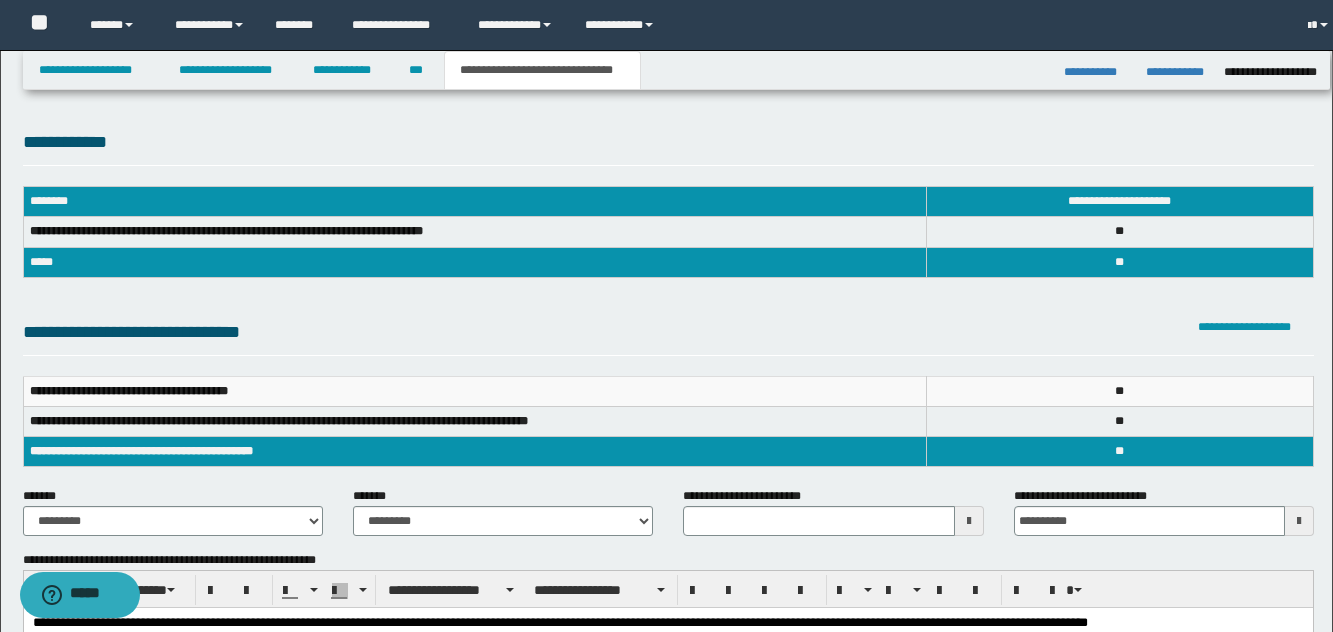 scroll, scrollTop: 0, scrollLeft: 0, axis: both 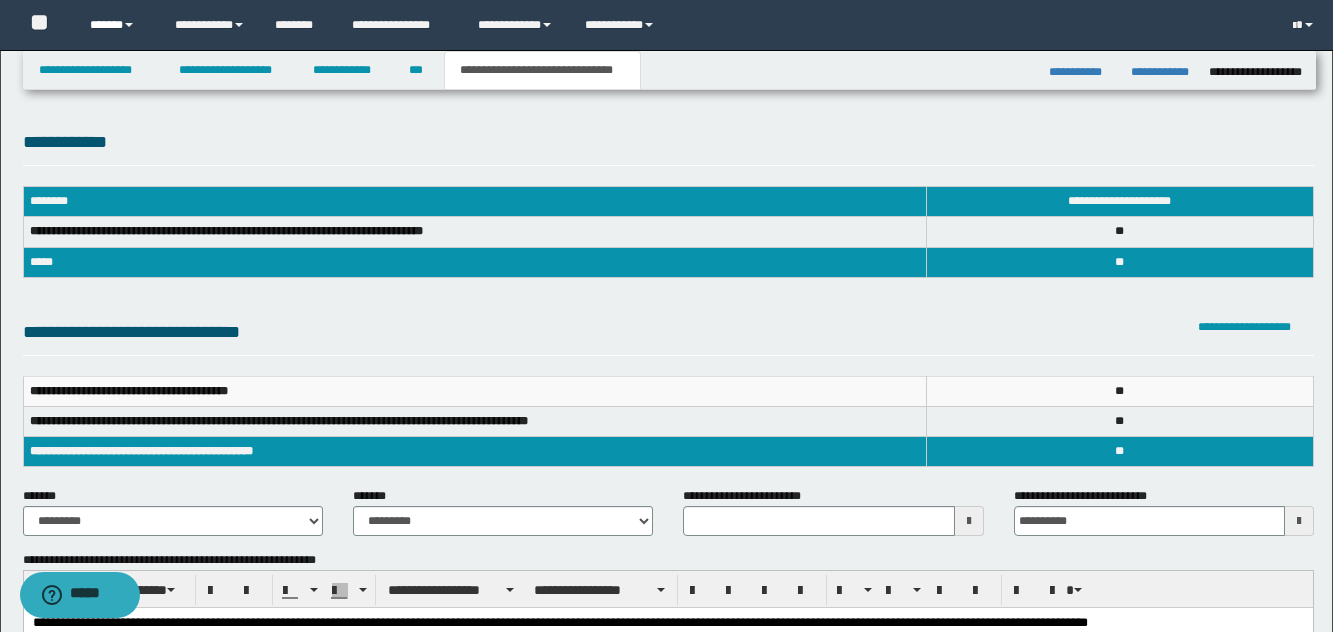 click on "******" at bounding box center [117, 25] 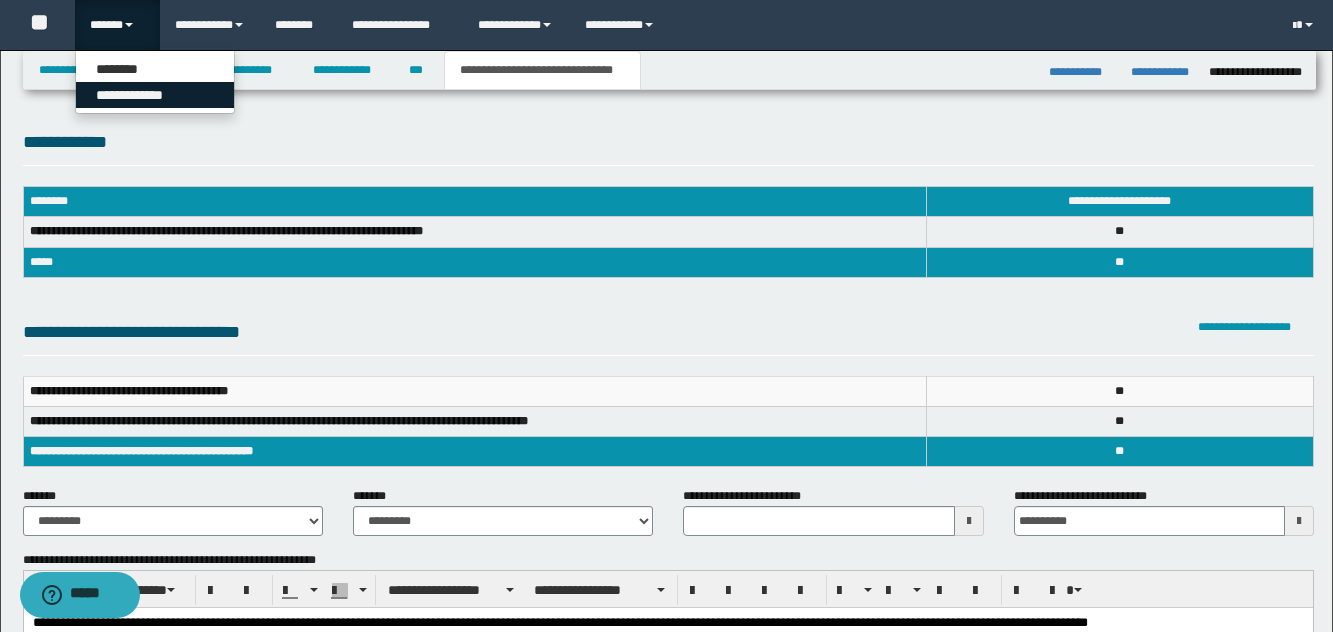 click on "**********" at bounding box center [155, 95] 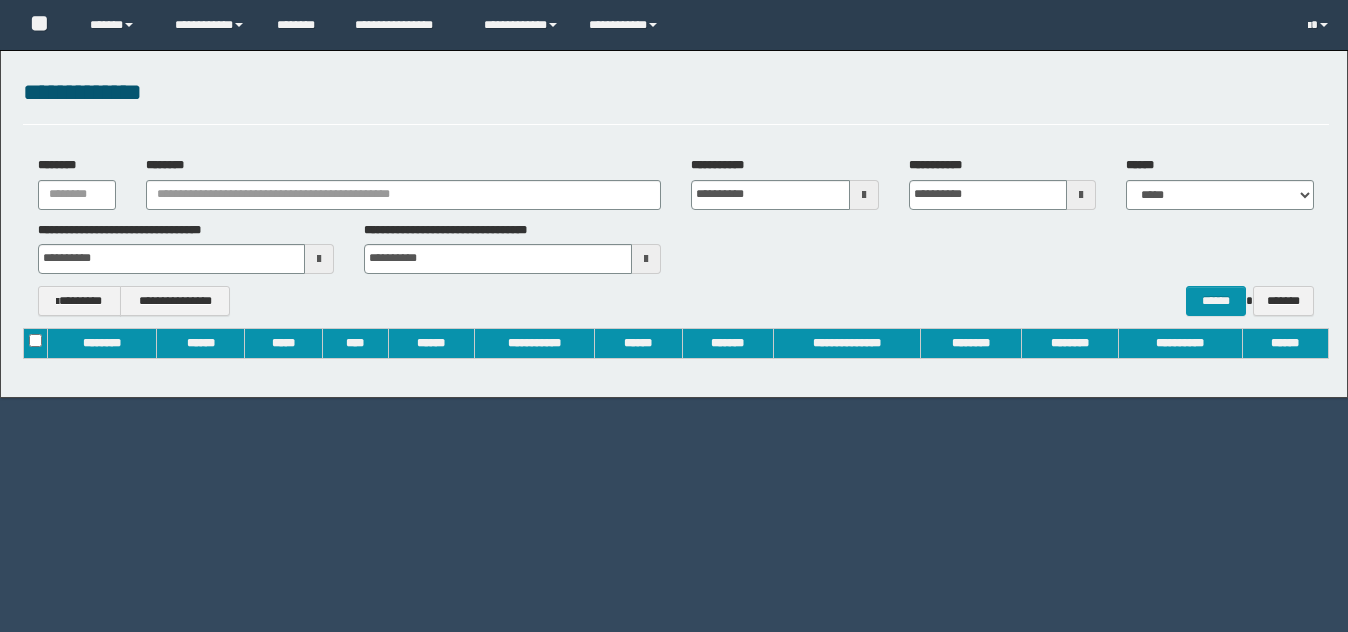 scroll, scrollTop: 0, scrollLeft: 0, axis: both 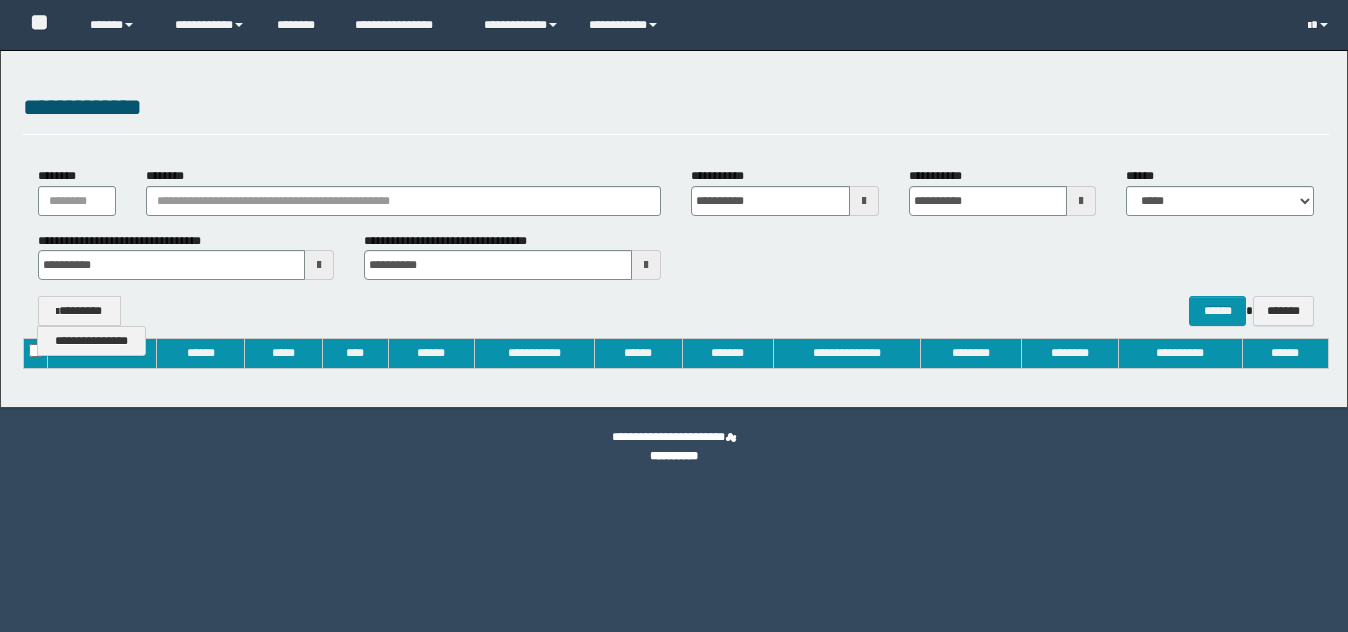 type on "**********" 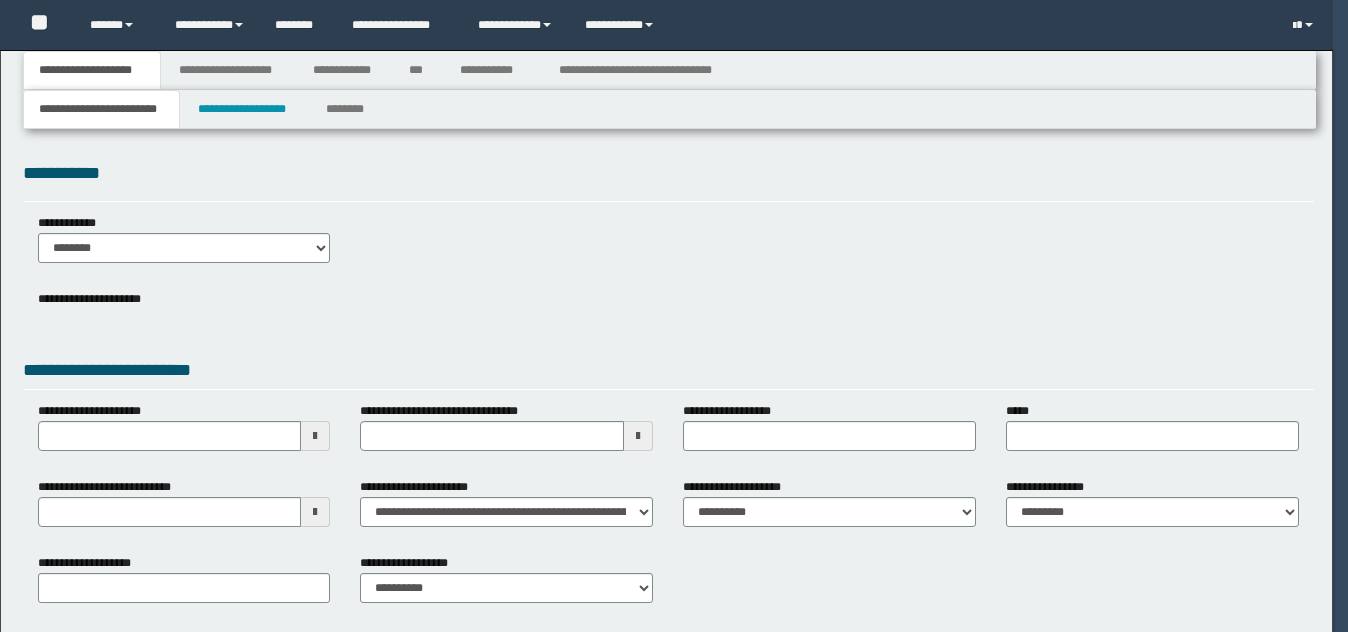 scroll, scrollTop: 0, scrollLeft: 0, axis: both 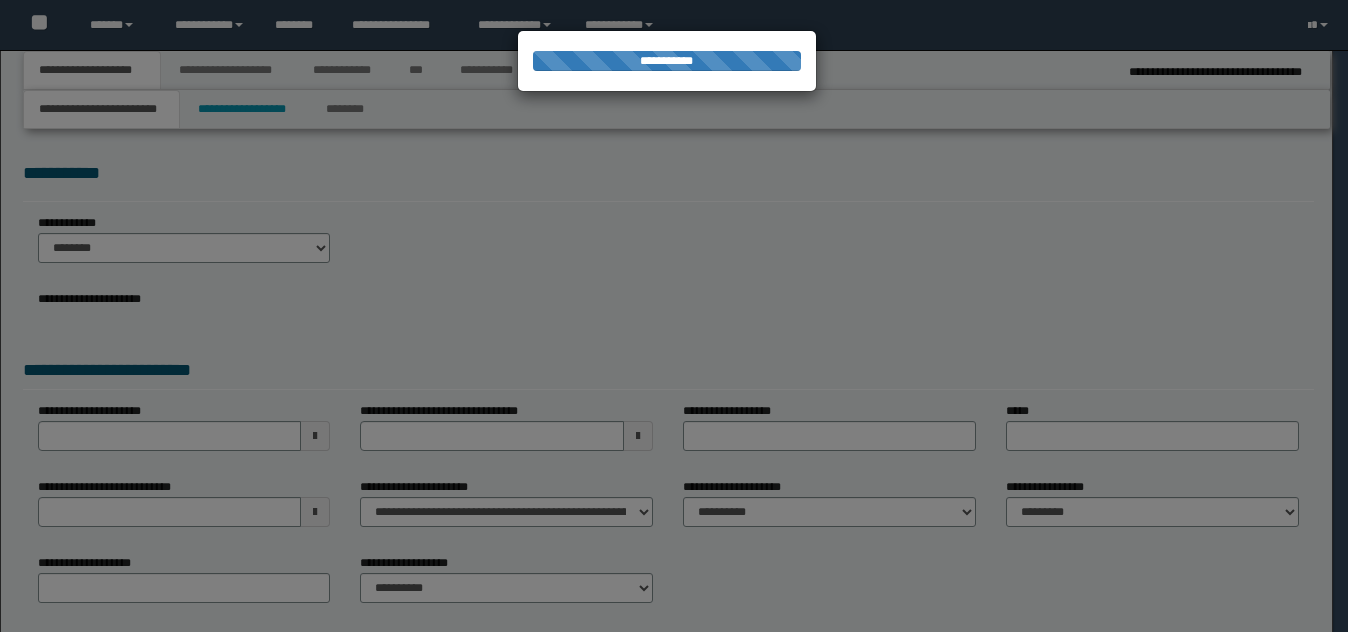 select on "*" 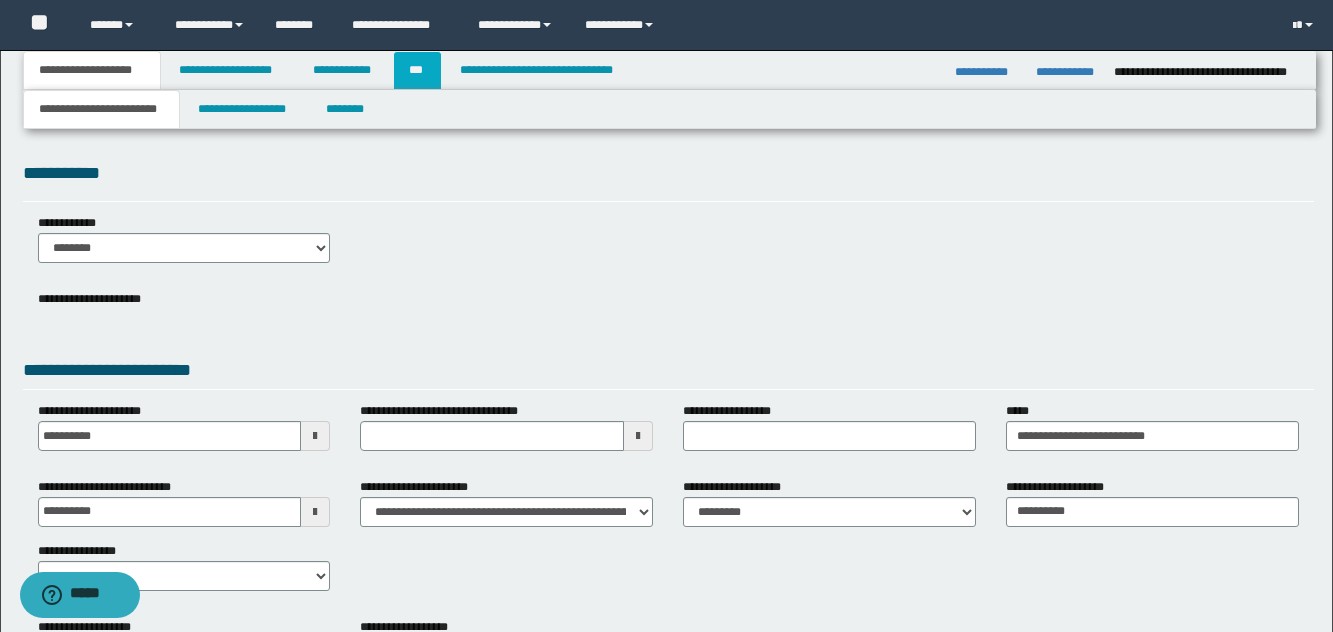 click on "***" at bounding box center (417, 70) 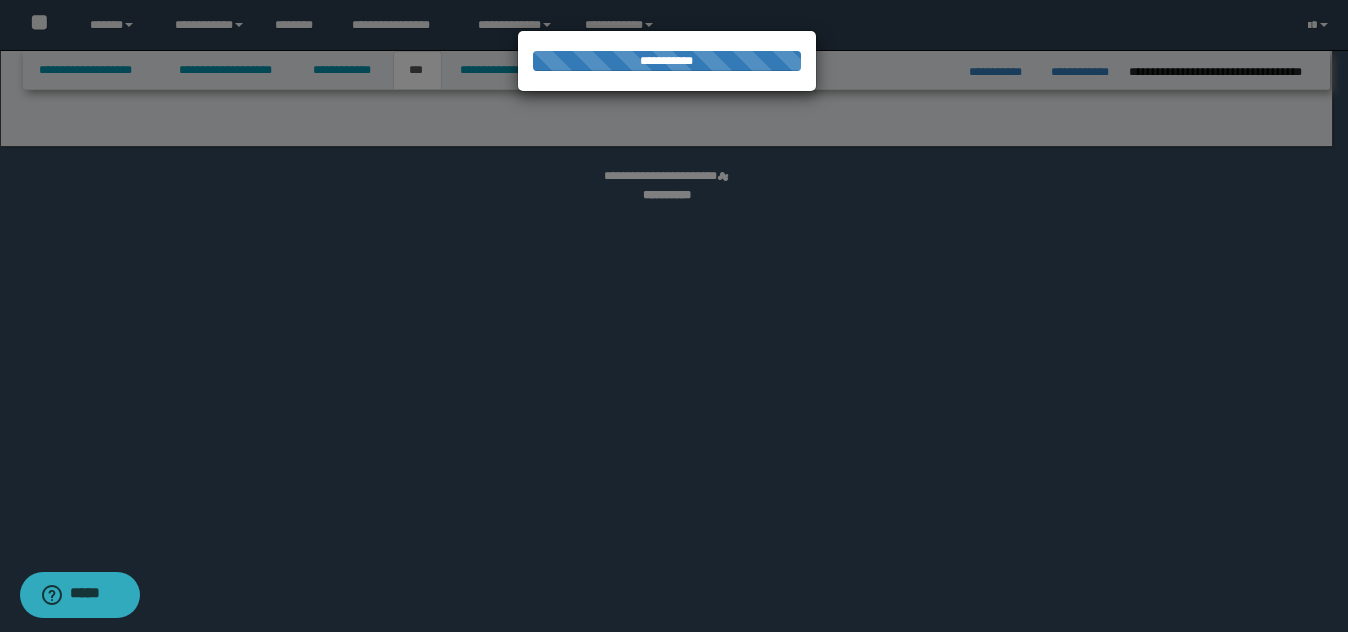 select on "*" 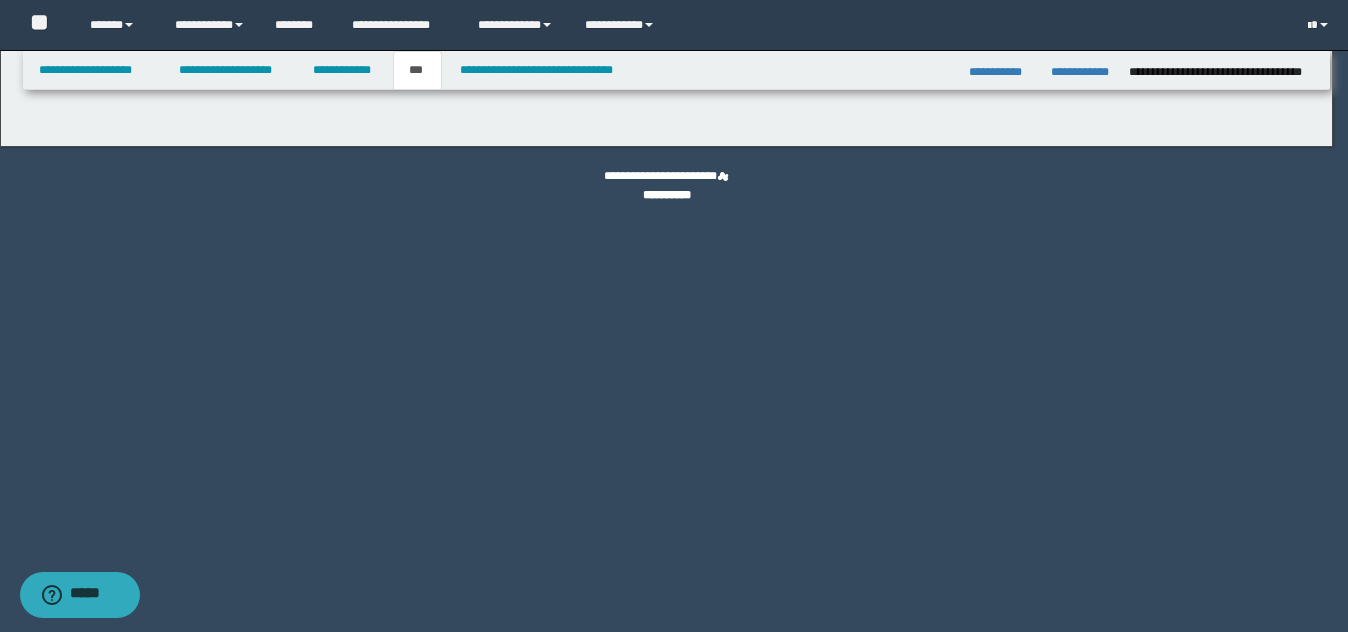 select on "***" 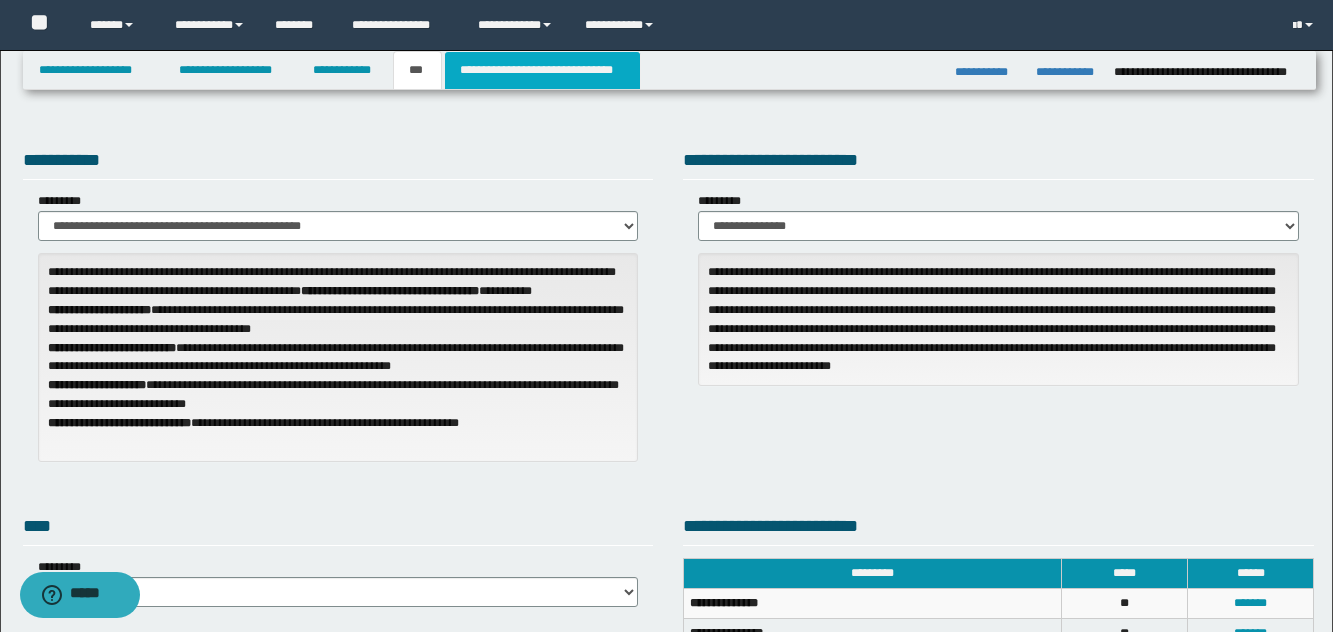 click on "**********" at bounding box center (542, 70) 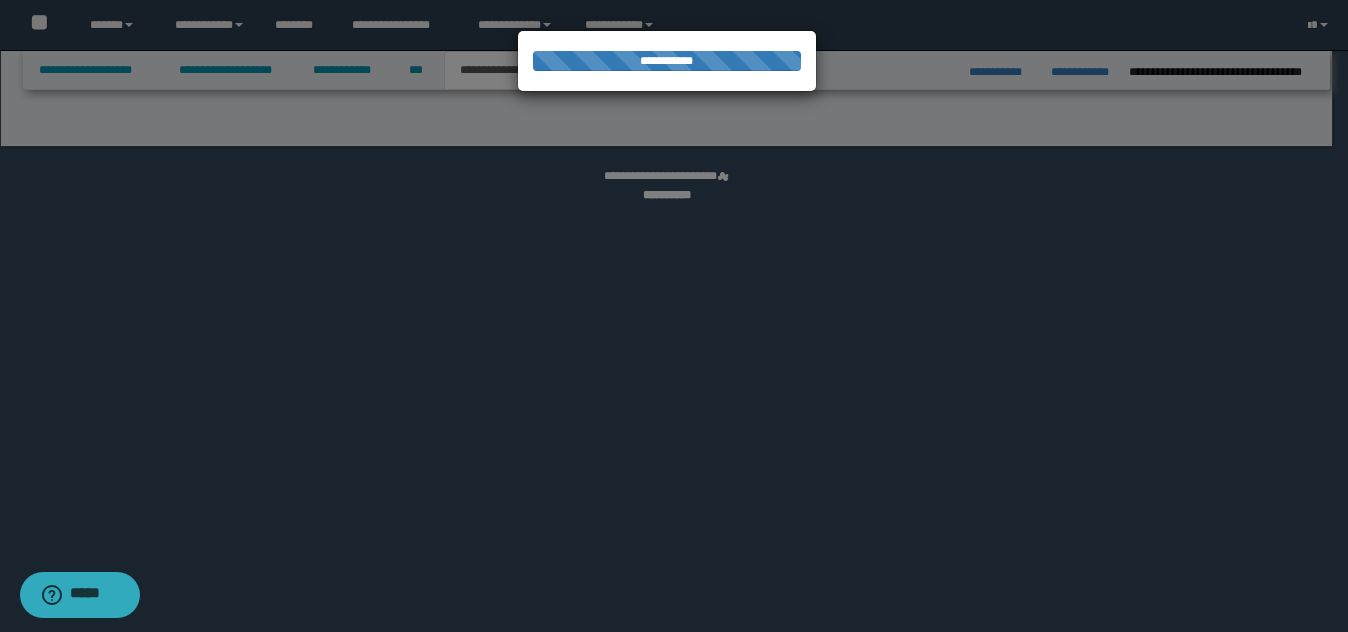 select on "*" 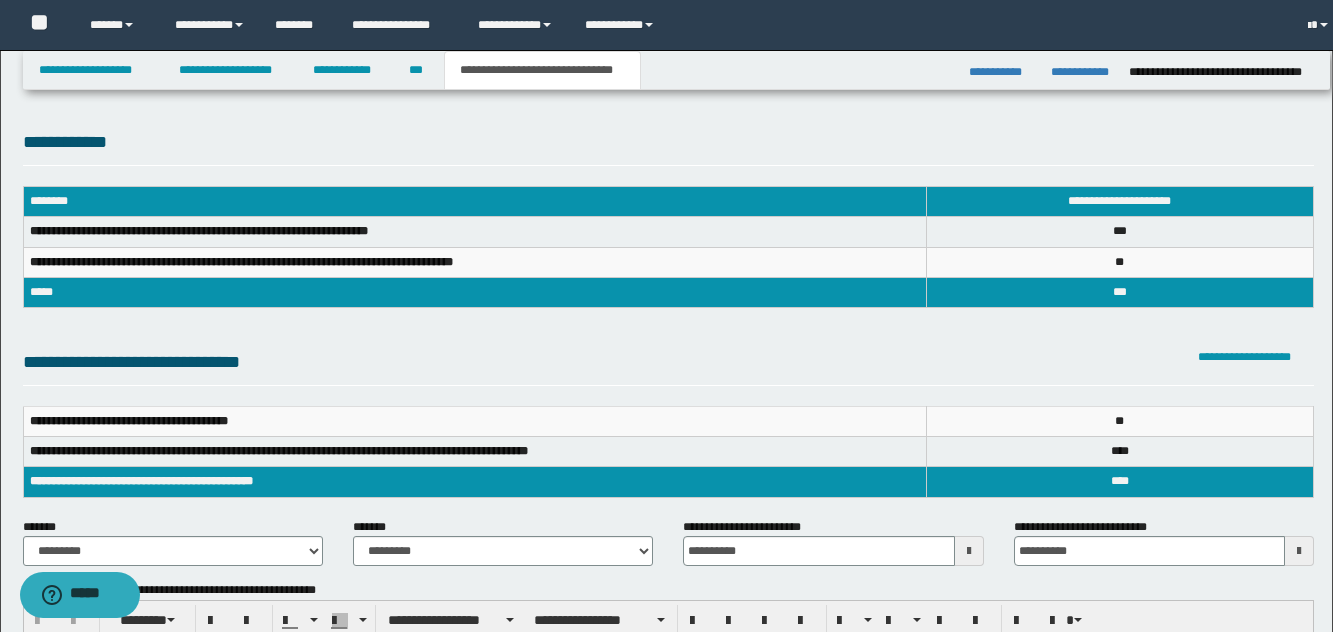 scroll, scrollTop: 0, scrollLeft: 0, axis: both 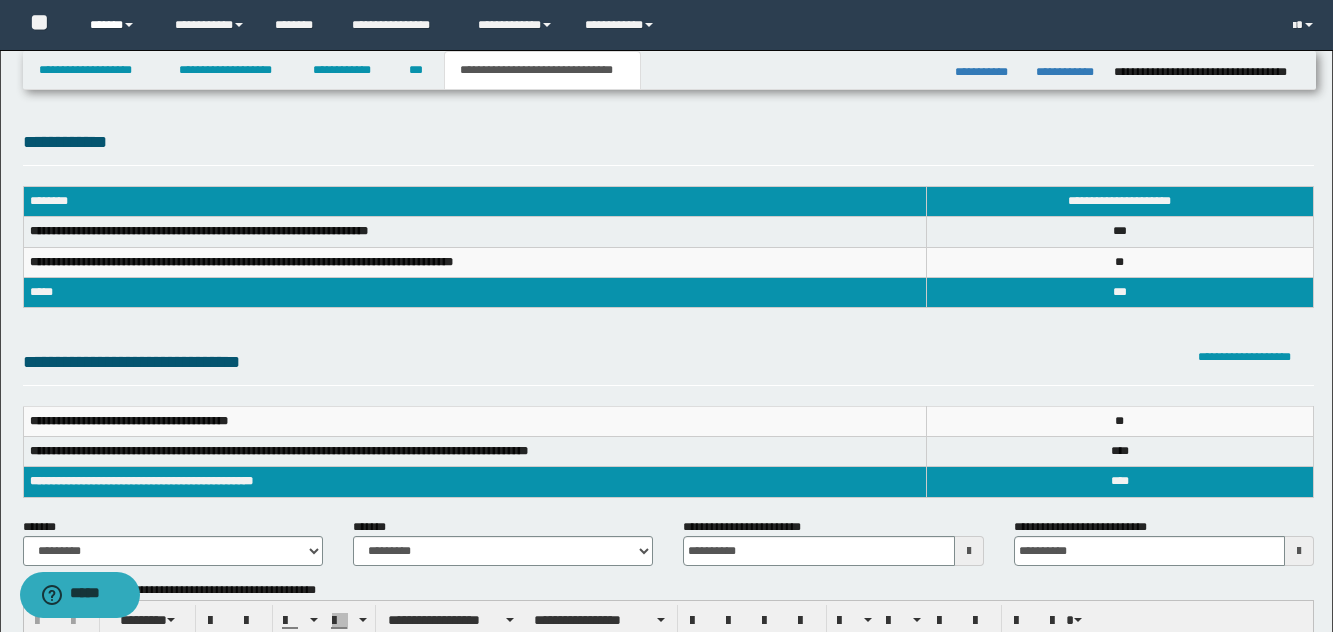 click on "******" at bounding box center [117, 25] 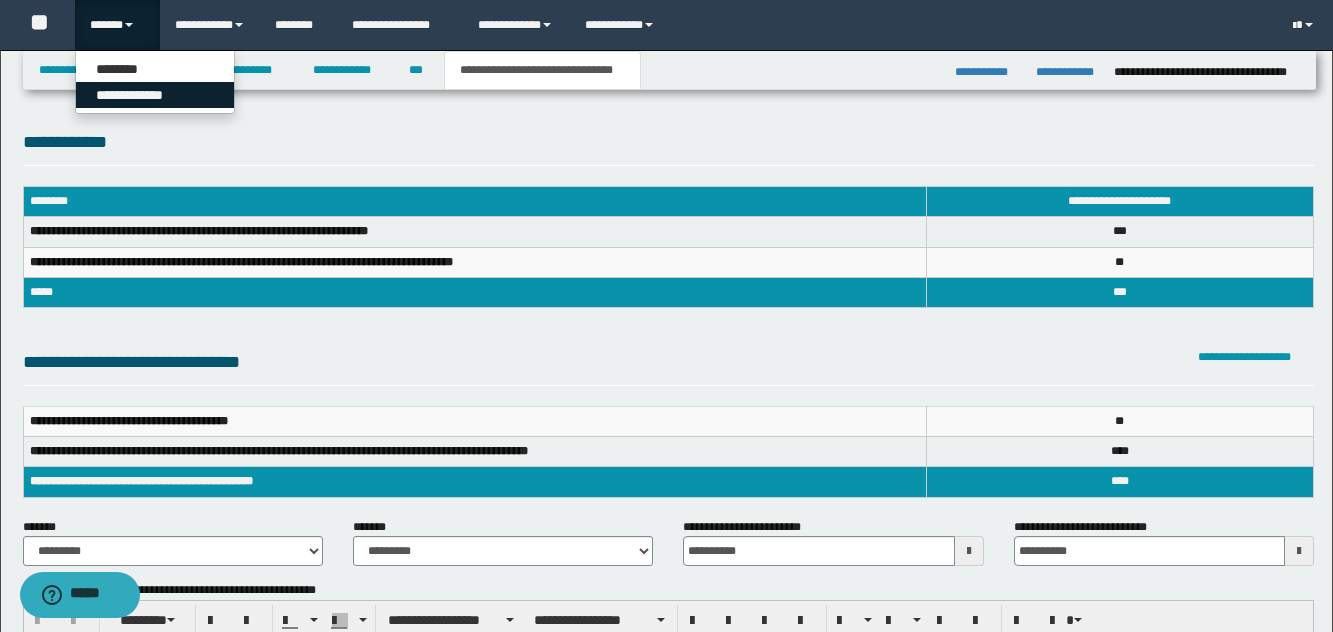 click on "**********" at bounding box center (155, 95) 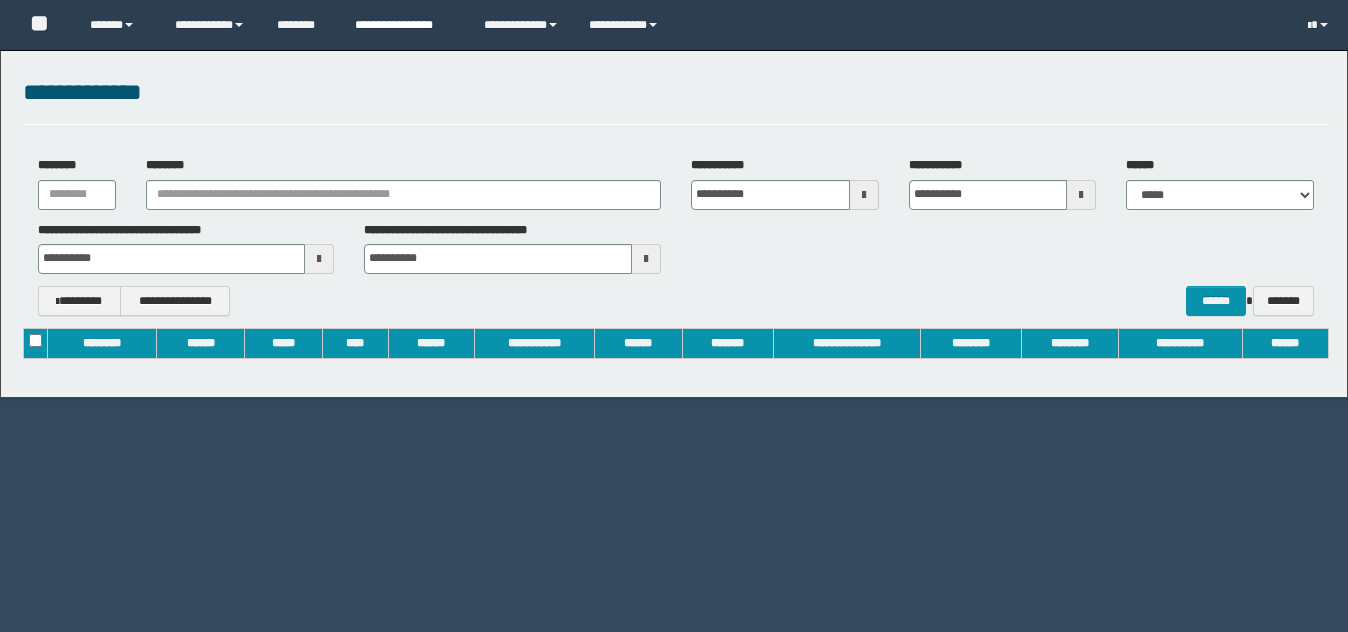 scroll, scrollTop: 0, scrollLeft: 0, axis: both 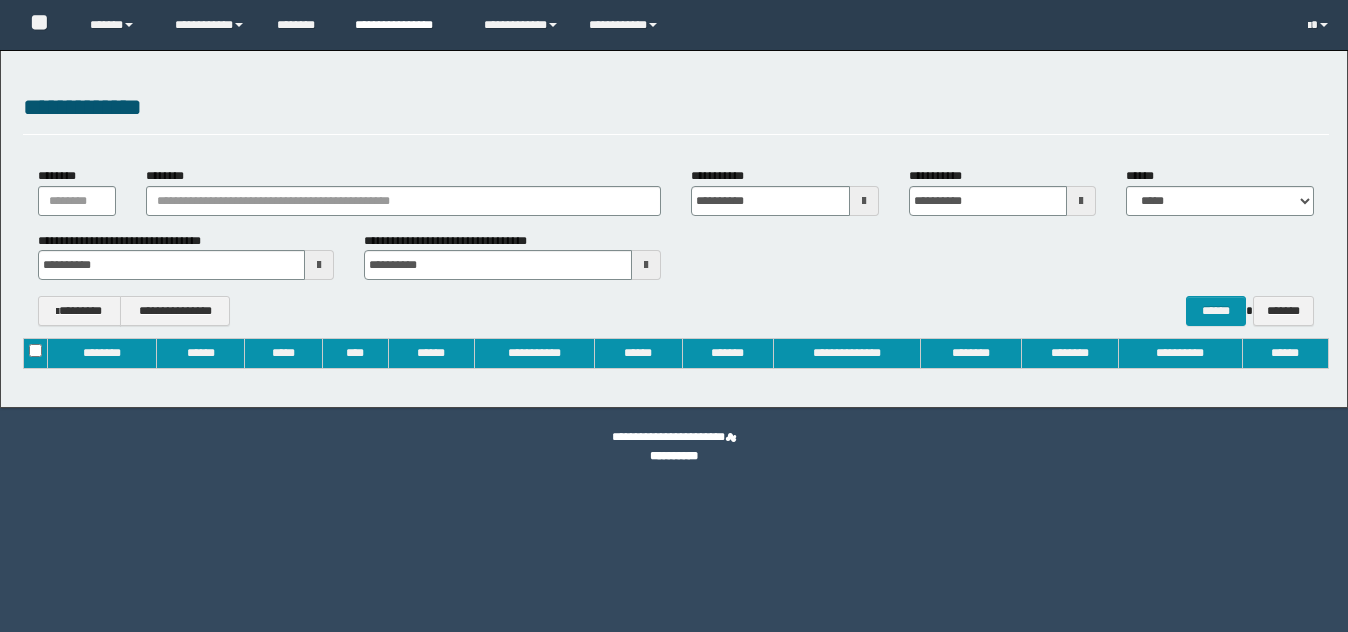 type on "**********" 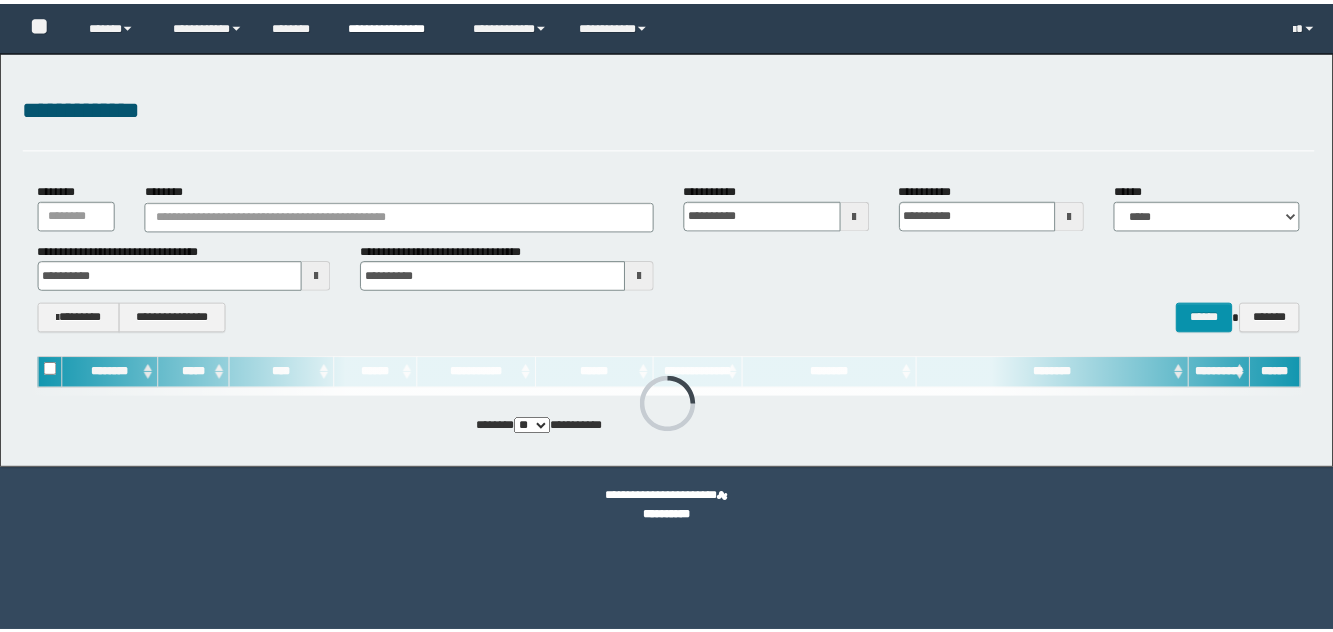 scroll, scrollTop: 0, scrollLeft: 0, axis: both 